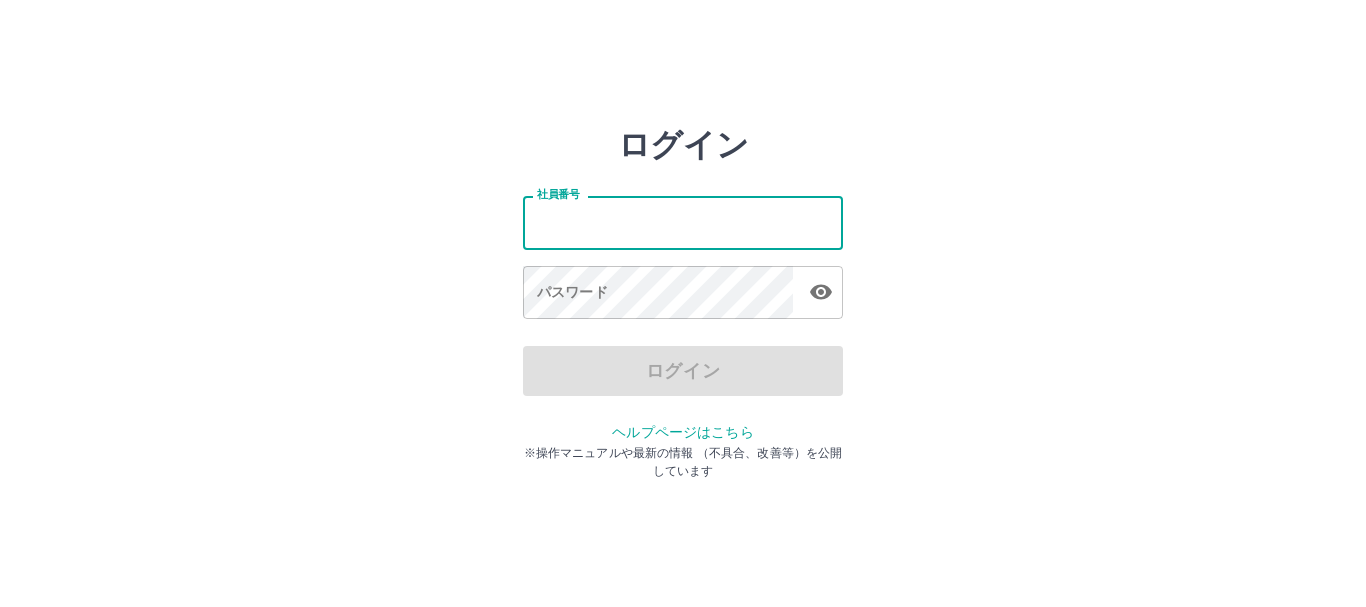 scroll, scrollTop: 0, scrollLeft: 0, axis: both 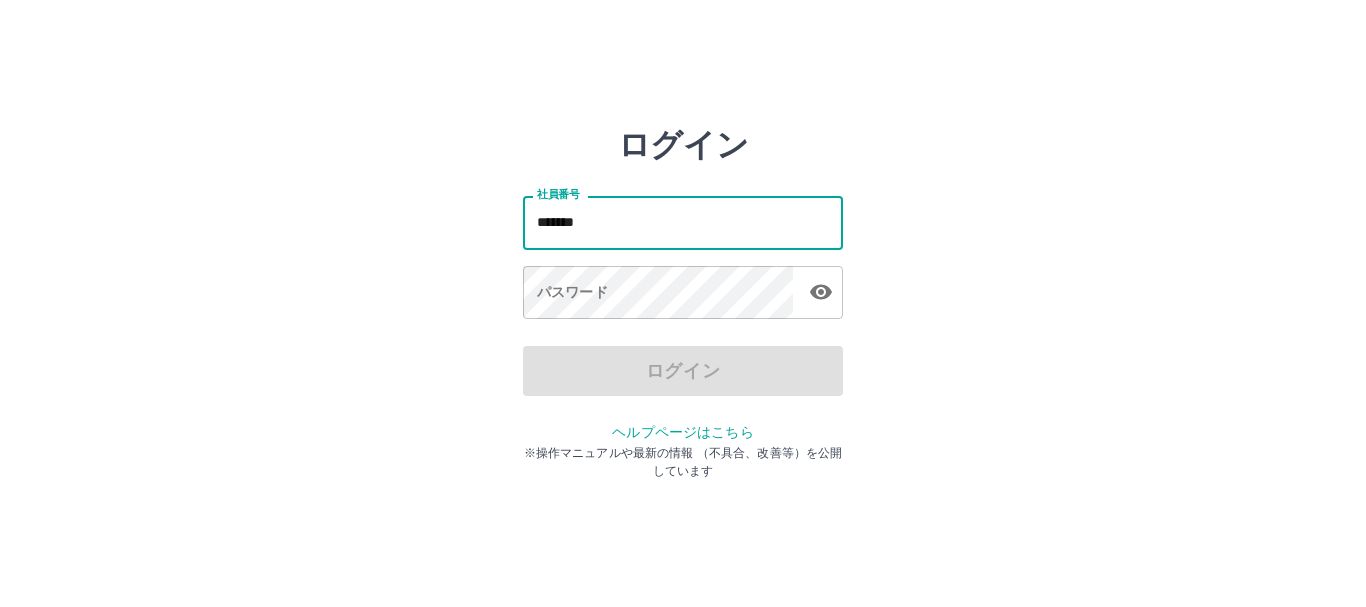type on "*******" 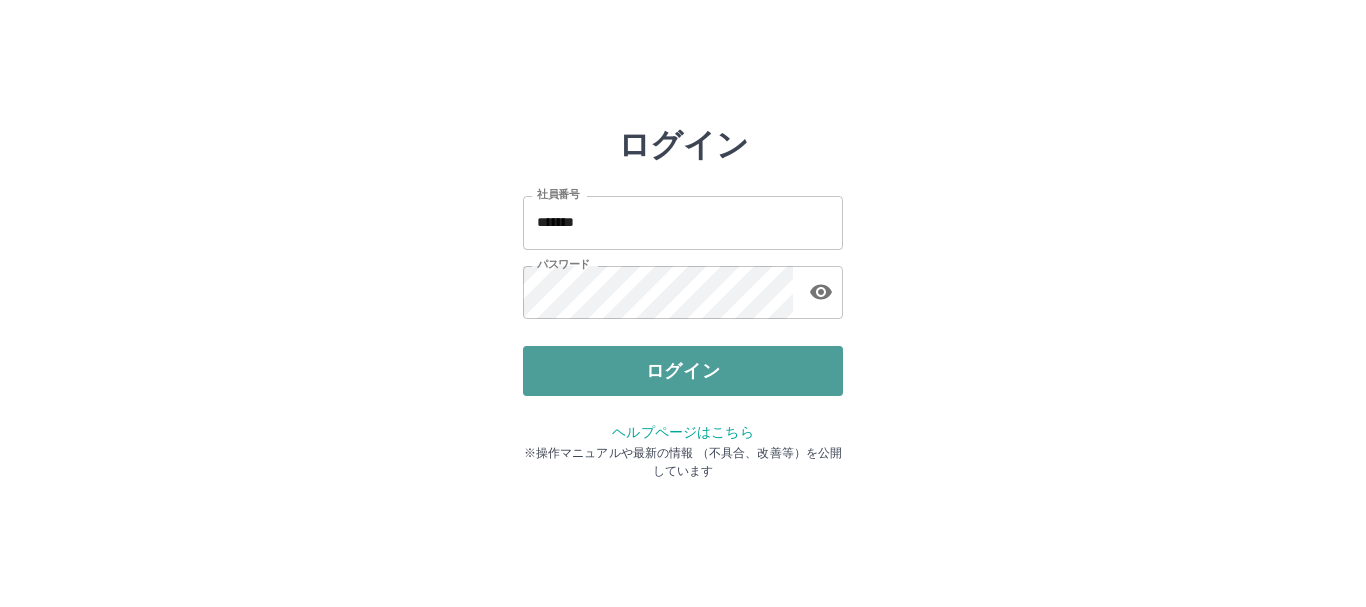 click on "ログイン" at bounding box center [683, 371] 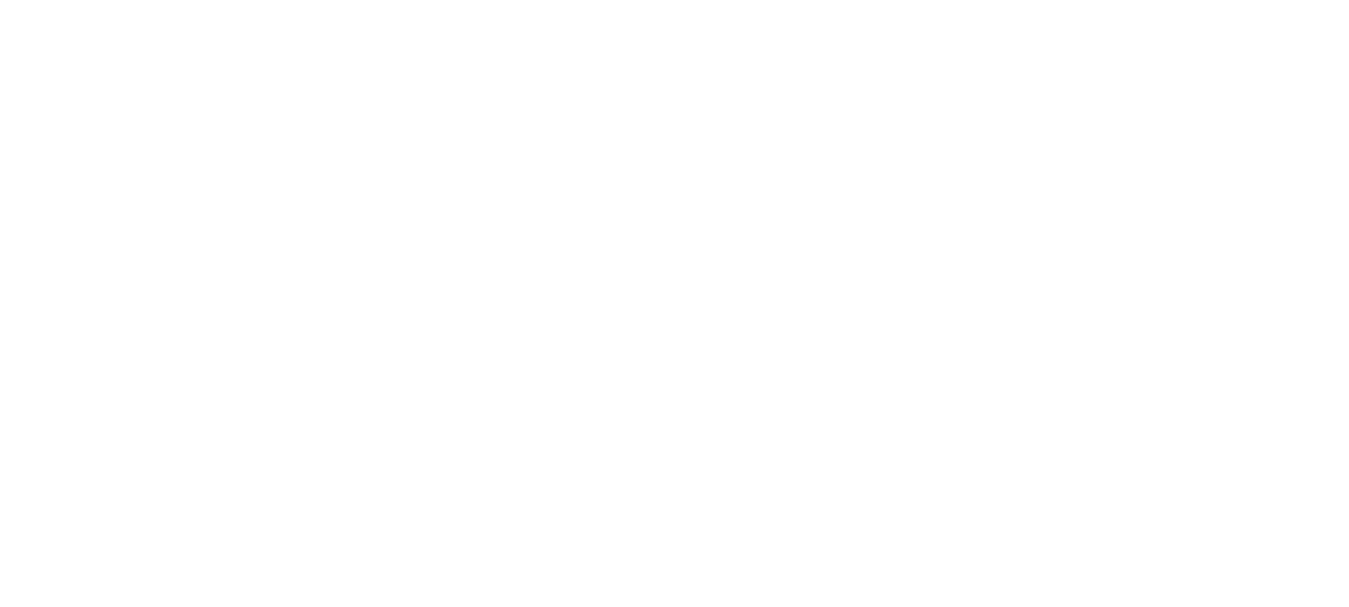 scroll, scrollTop: 0, scrollLeft: 0, axis: both 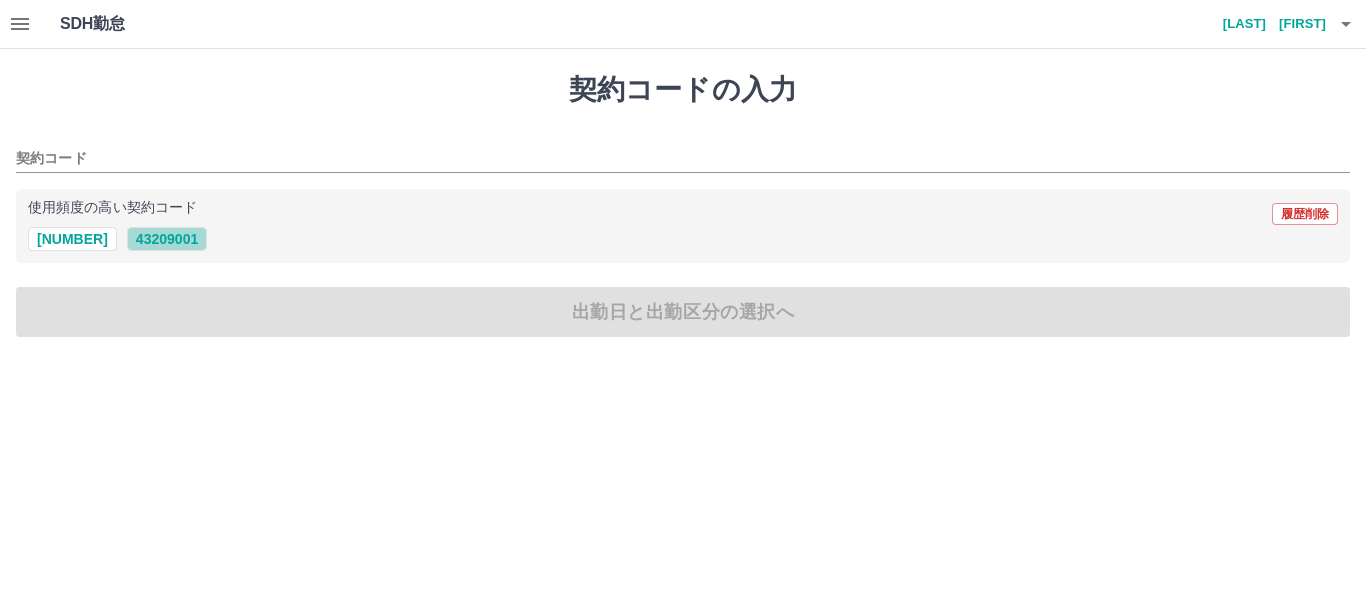 click on "43209001" at bounding box center [167, 239] 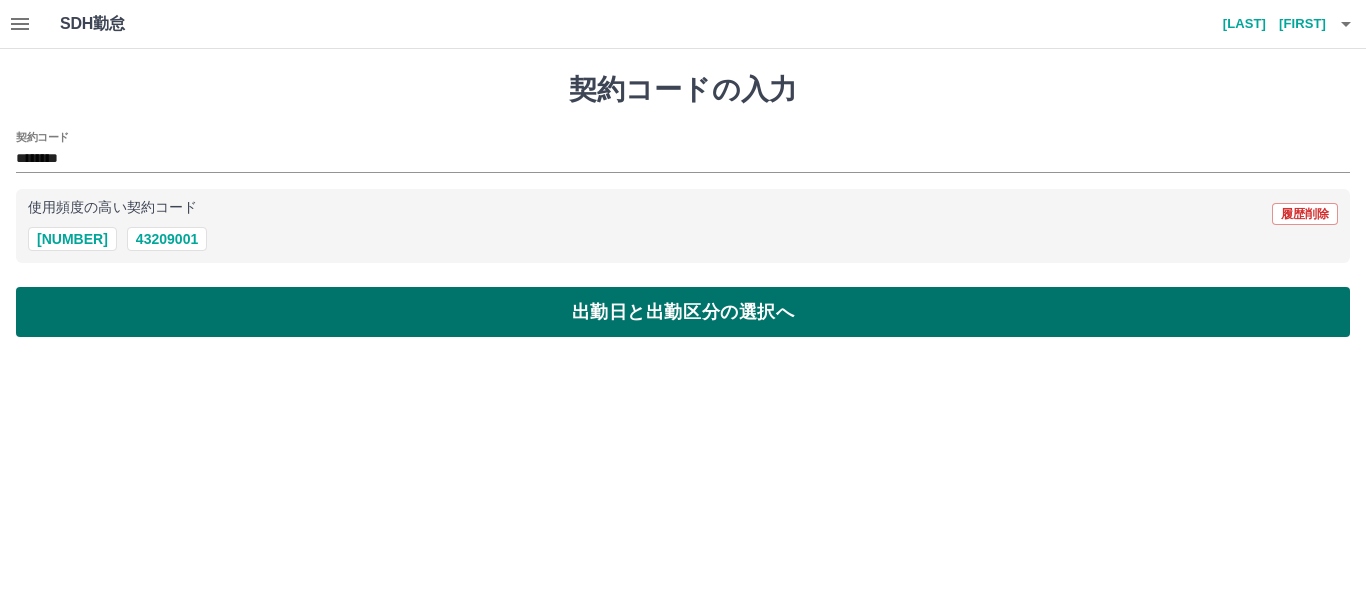 click on "出勤日と出勤区分の選択へ" at bounding box center [683, 312] 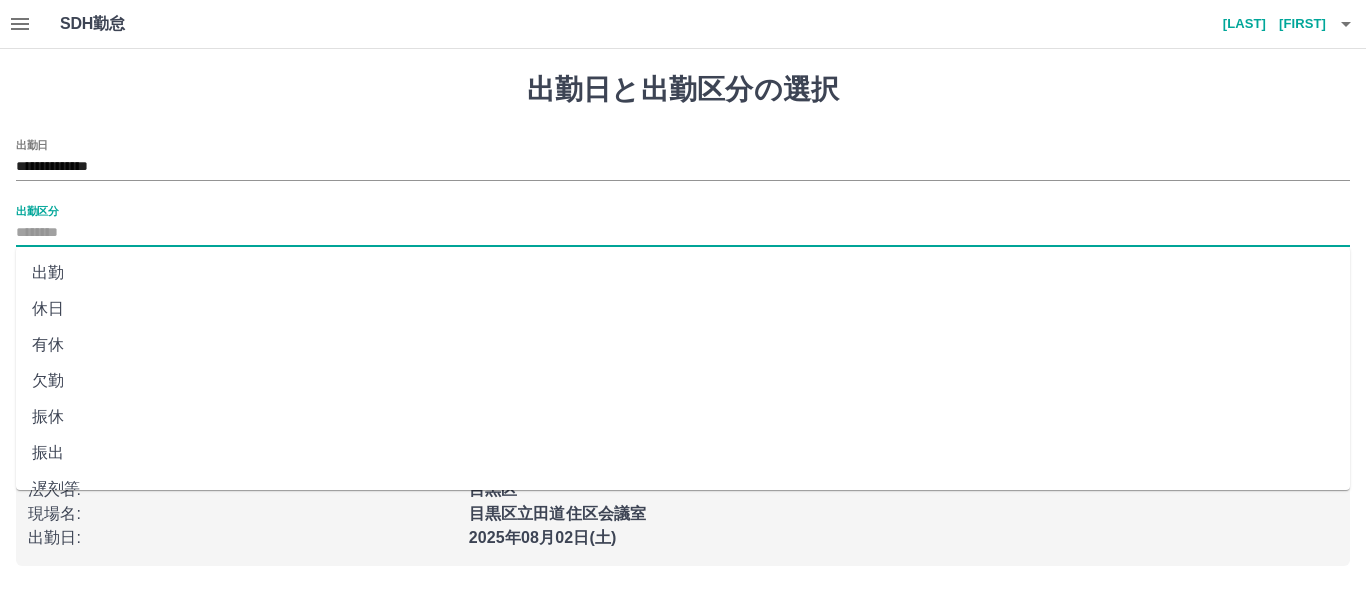 click on "出勤区分" at bounding box center (683, 233) 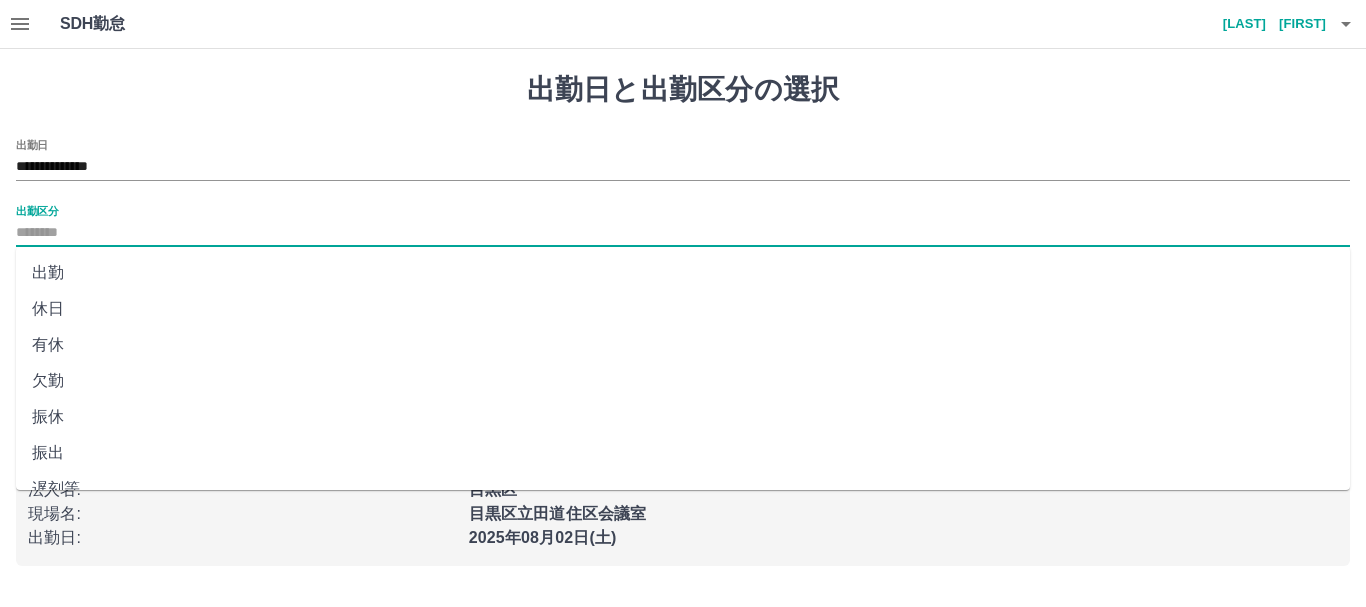 click on "出勤" at bounding box center [683, 273] 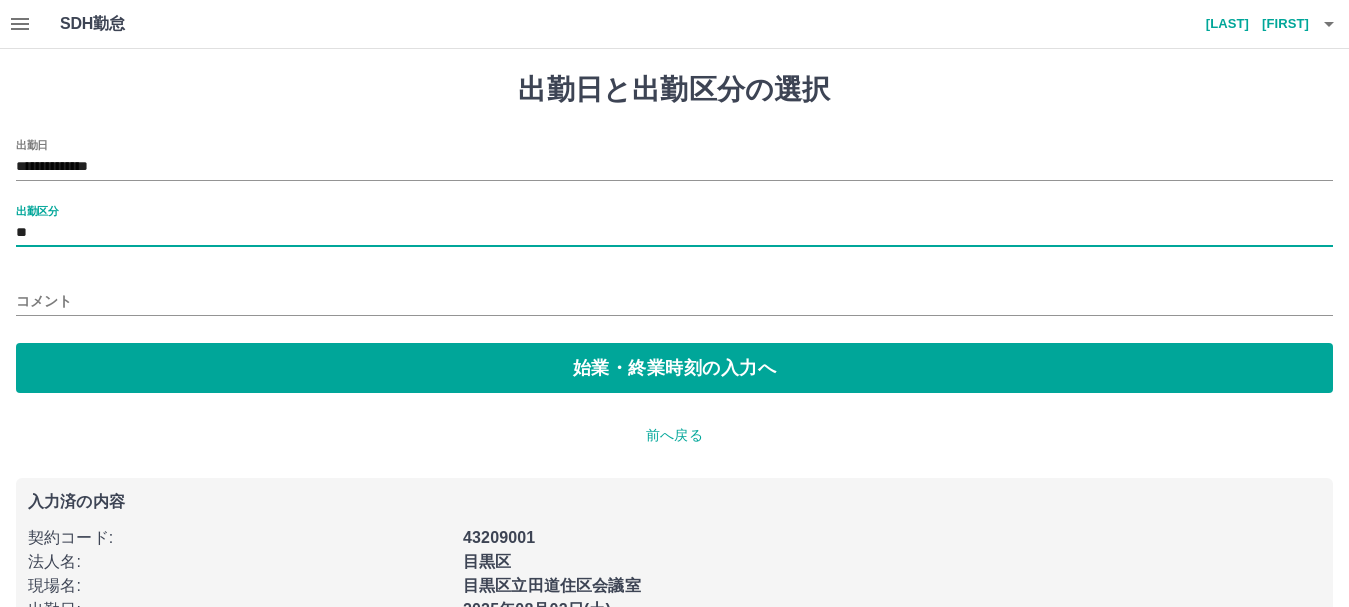scroll, scrollTop: 55, scrollLeft: 0, axis: vertical 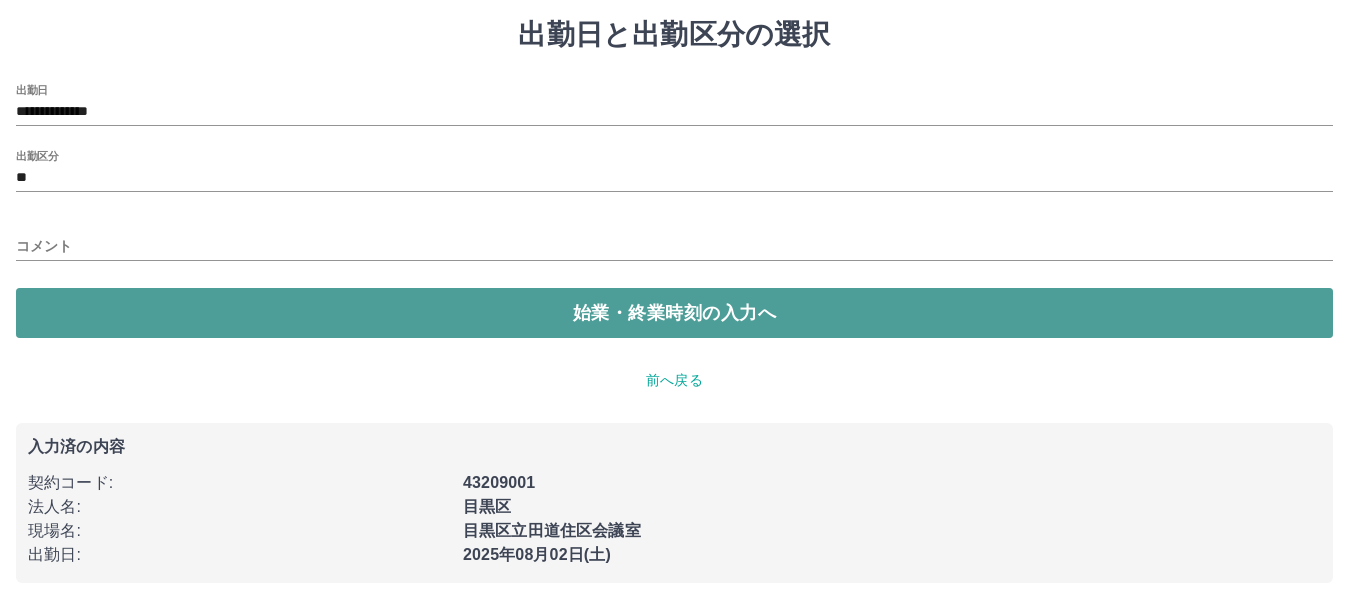 click on "始業・終業時刻の入力へ" at bounding box center (674, 313) 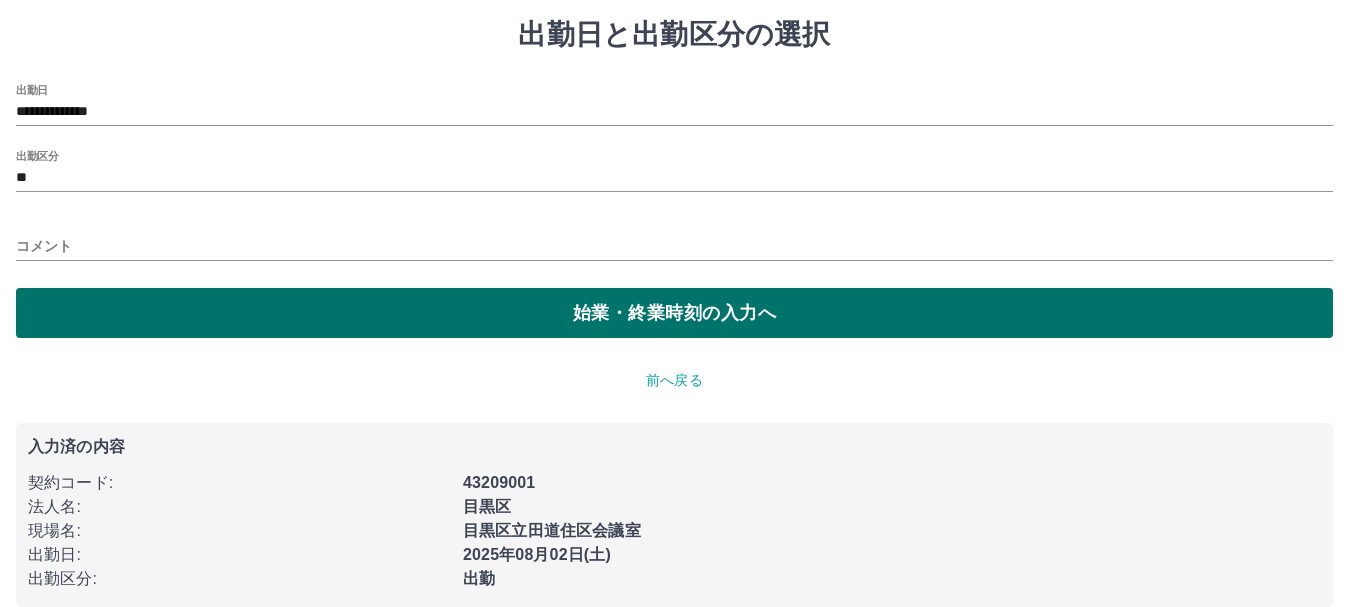 scroll, scrollTop: 0, scrollLeft: 0, axis: both 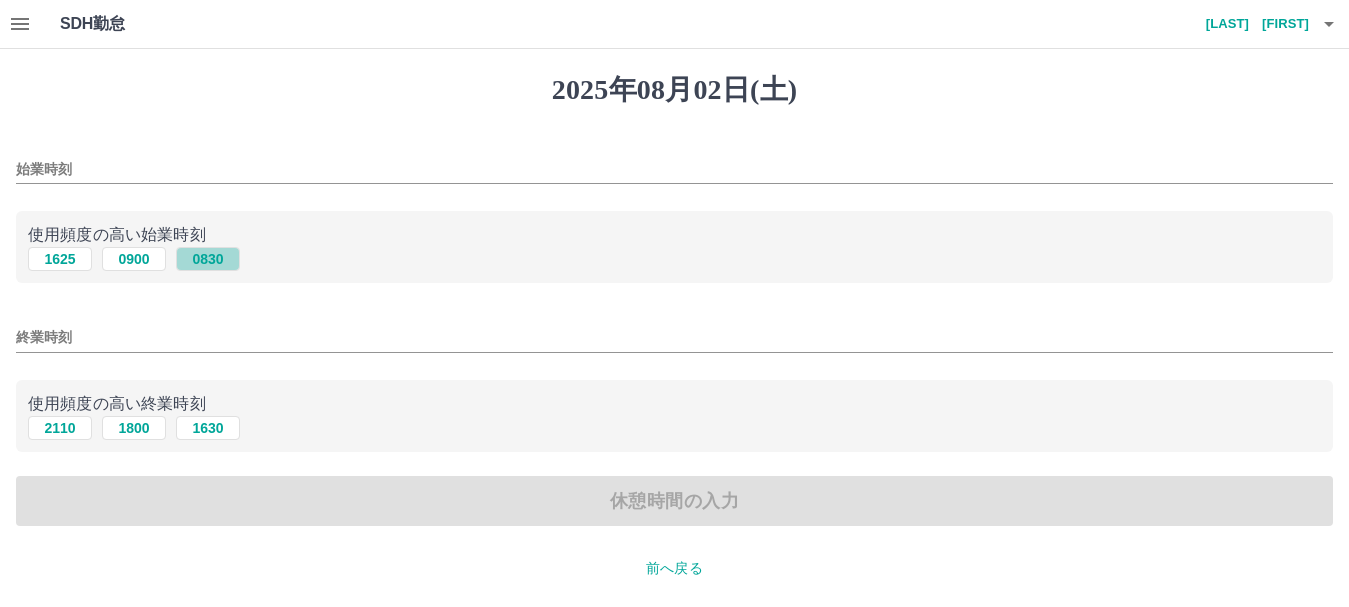 click on "0830" at bounding box center (208, 259) 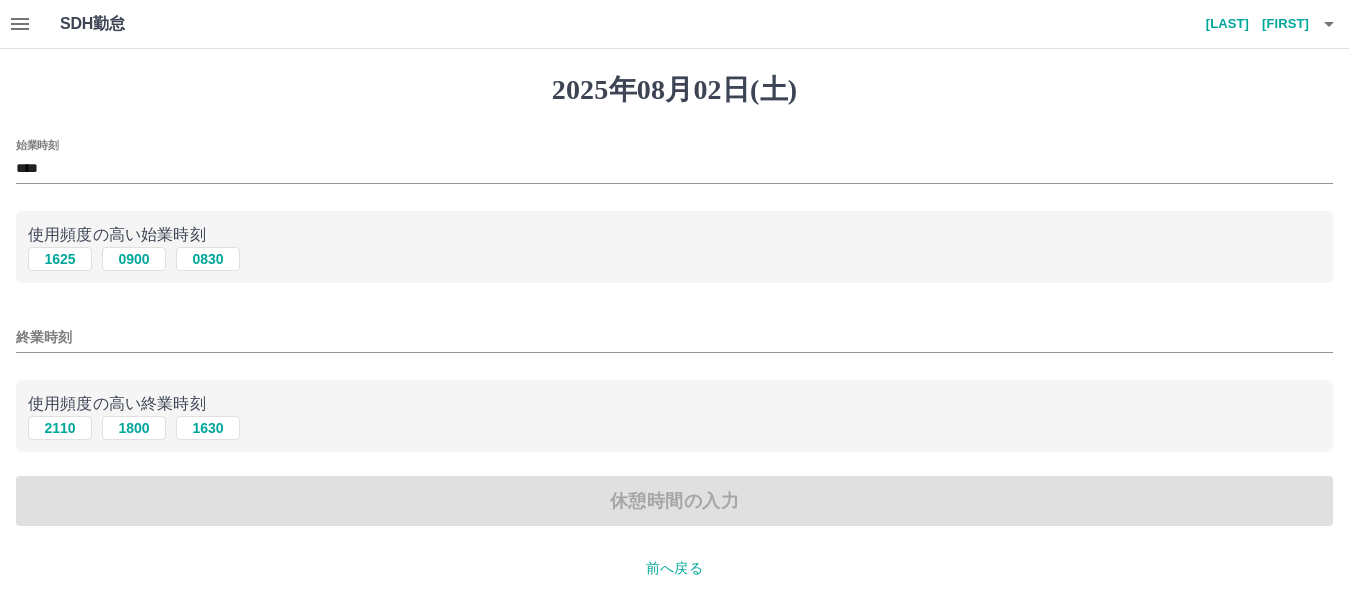 click on "終業時刻" at bounding box center (674, 337) 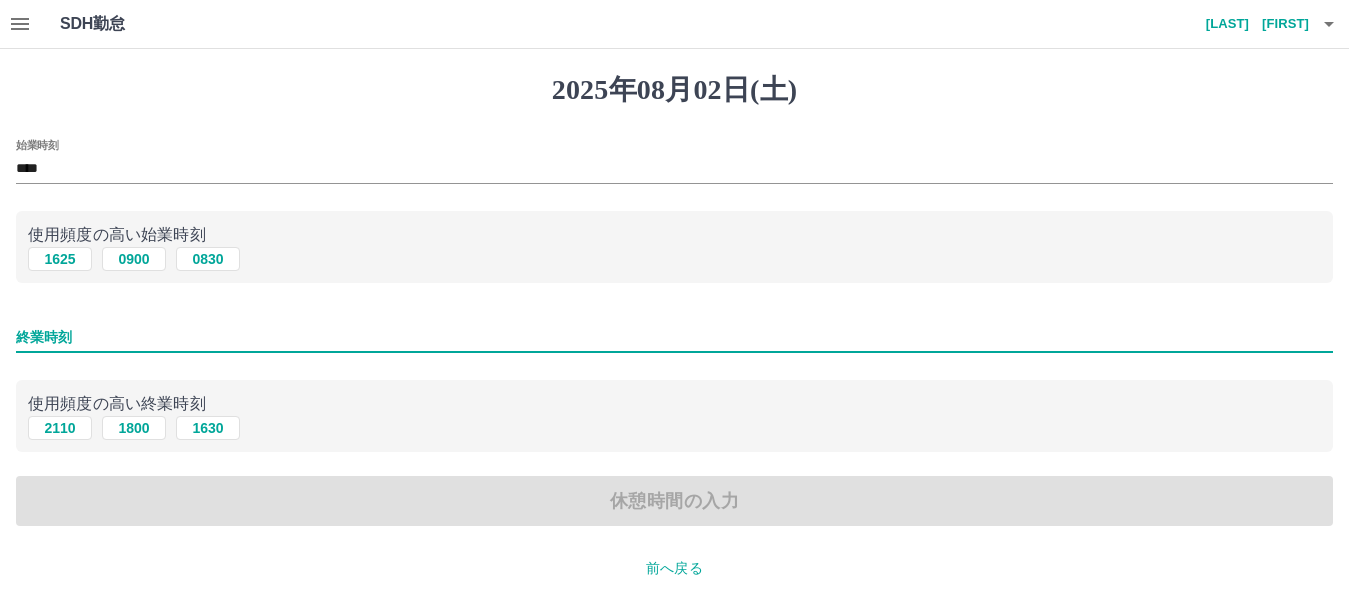 type on "****" 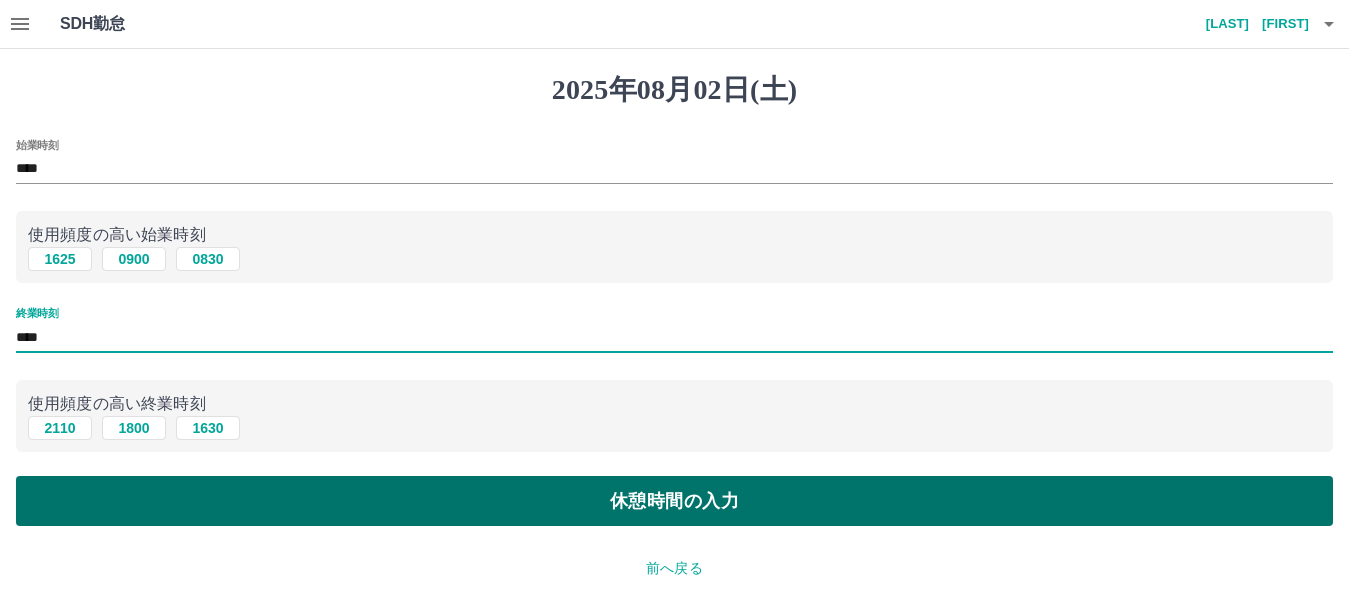 scroll, scrollTop: 100, scrollLeft: 0, axis: vertical 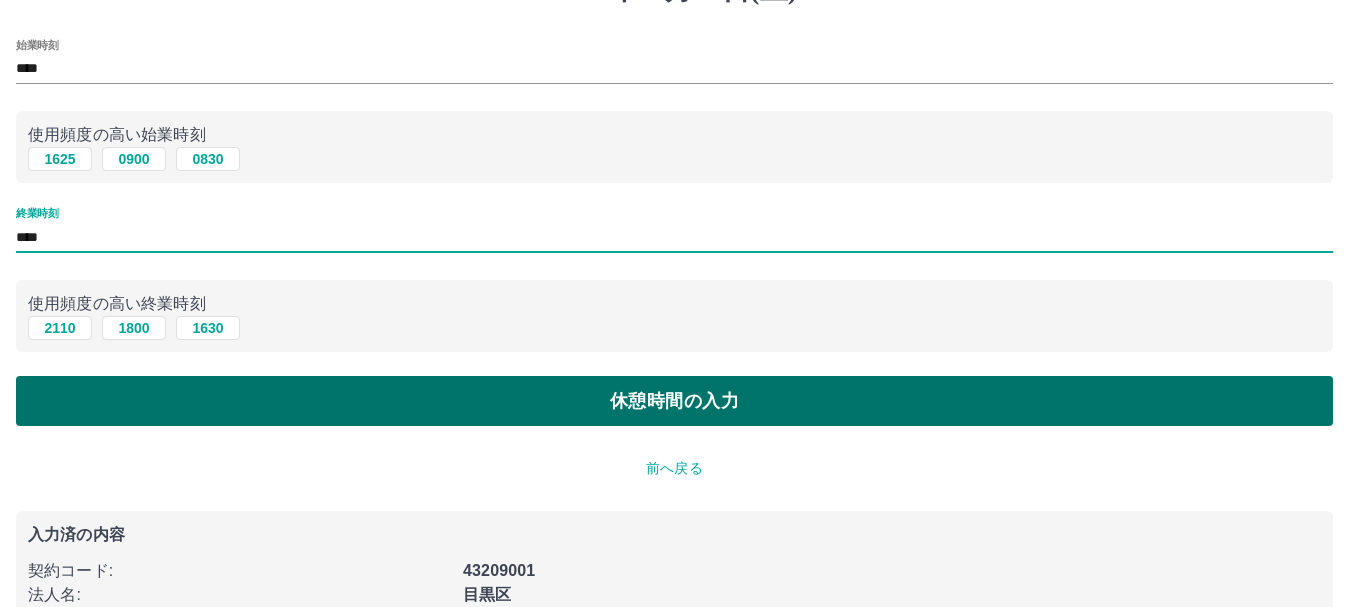click on "休憩時間の入力" at bounding box center [674, 401] 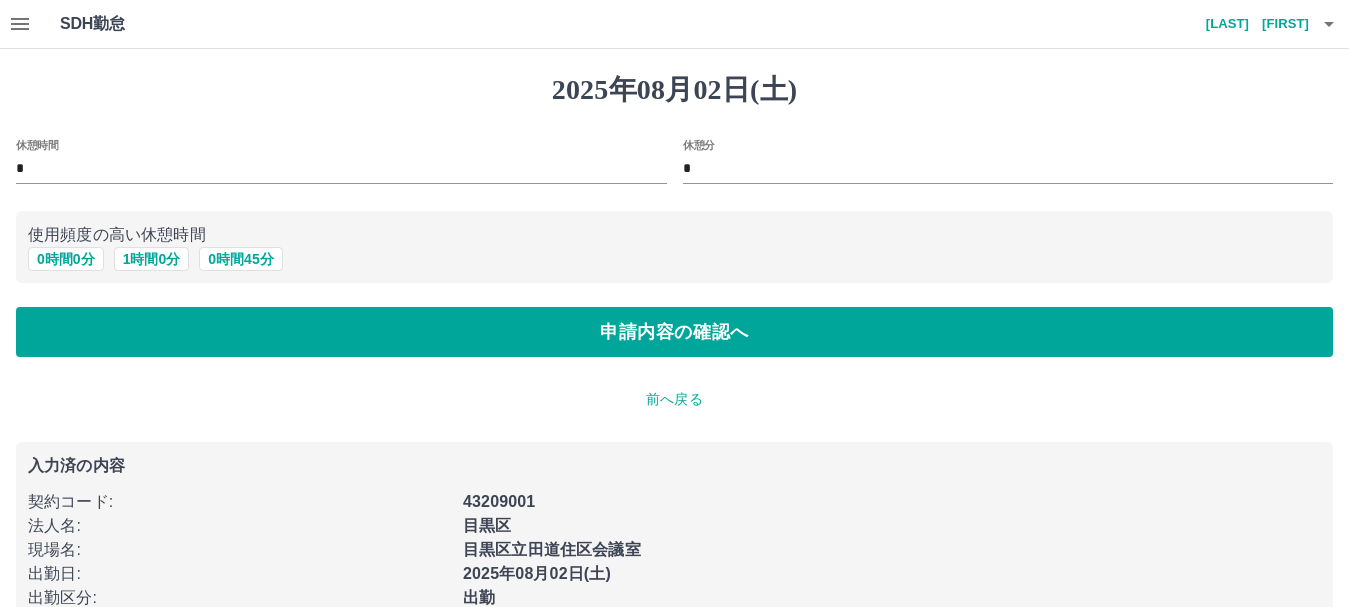 scroll, scrollTop: 92, scrollLeft: 0, axis: vertical 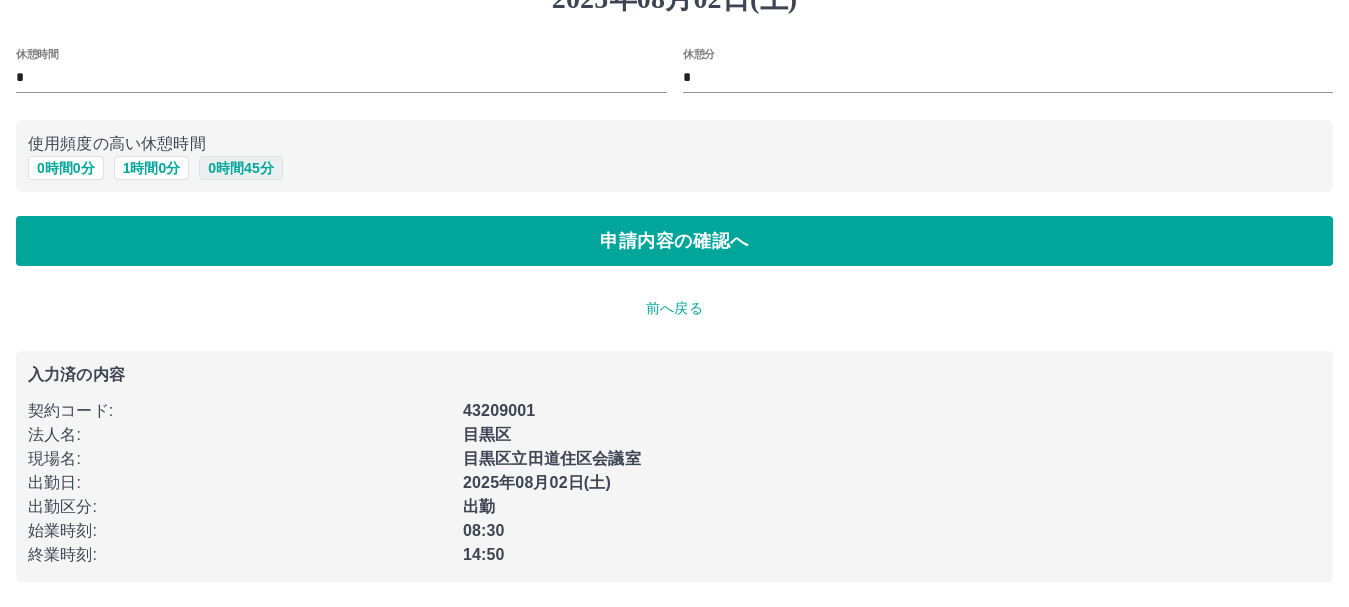 click on "0 時間 45 分" at bounding box center (240, 168) 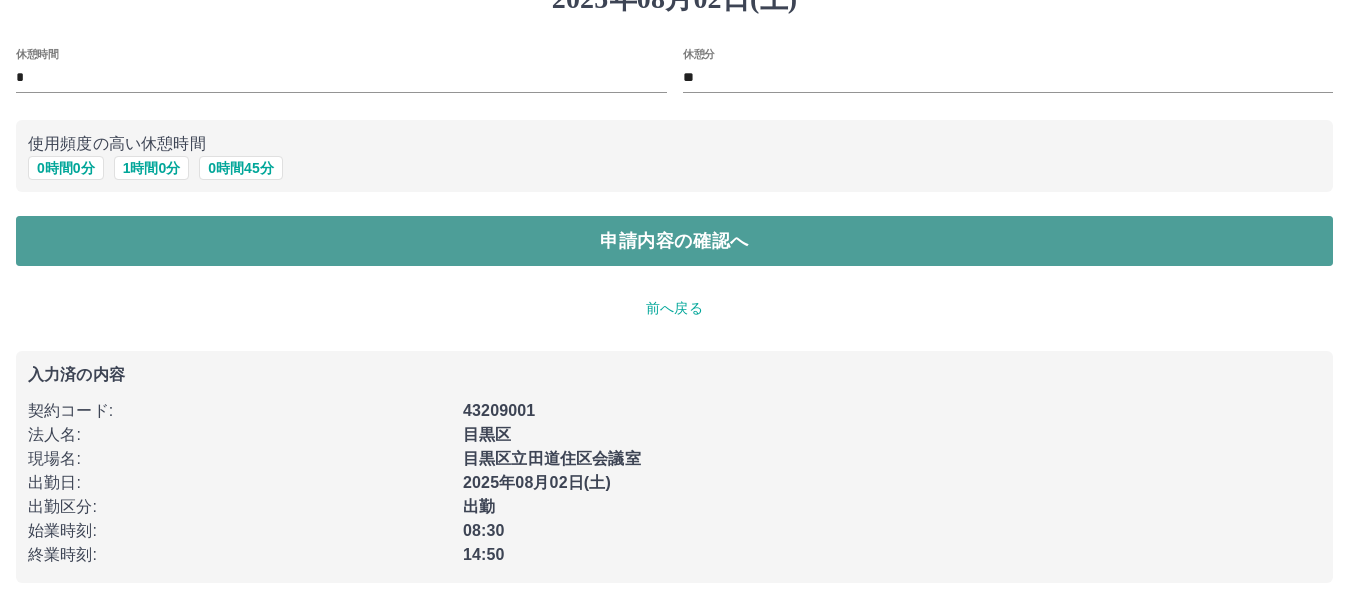 click on "申請内容の確認へ" at bounding box center (674, 241) 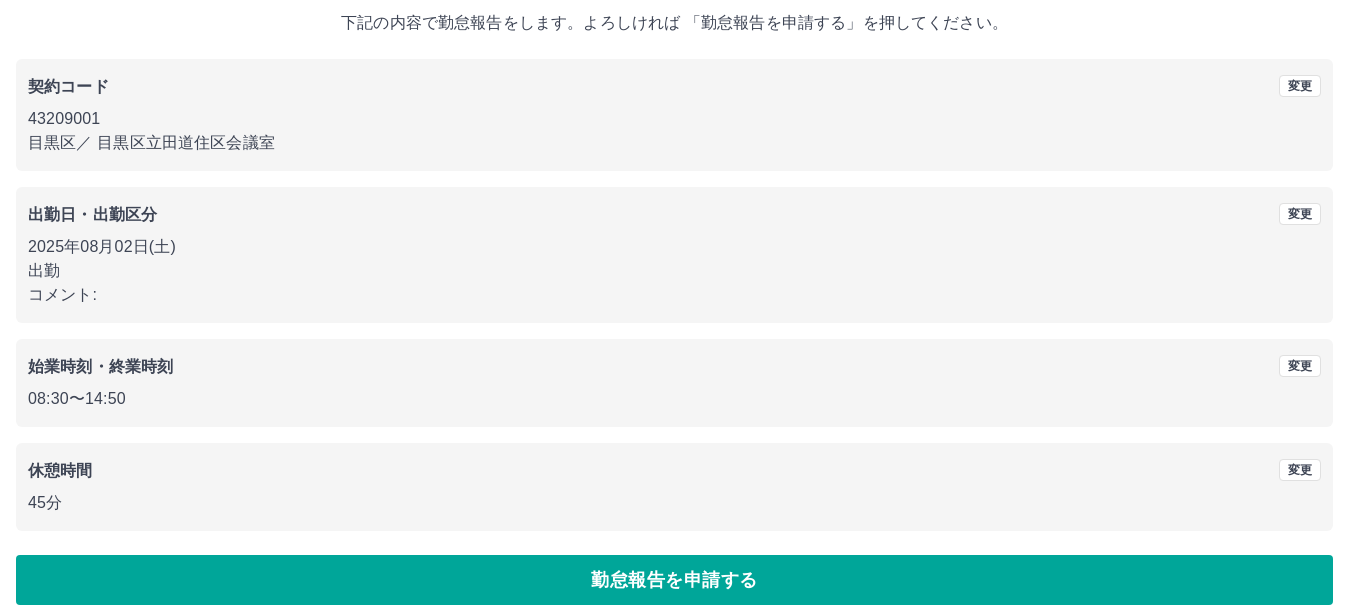 scroll, scrollTop: 142, scrollLeft: 0, axis: vertical 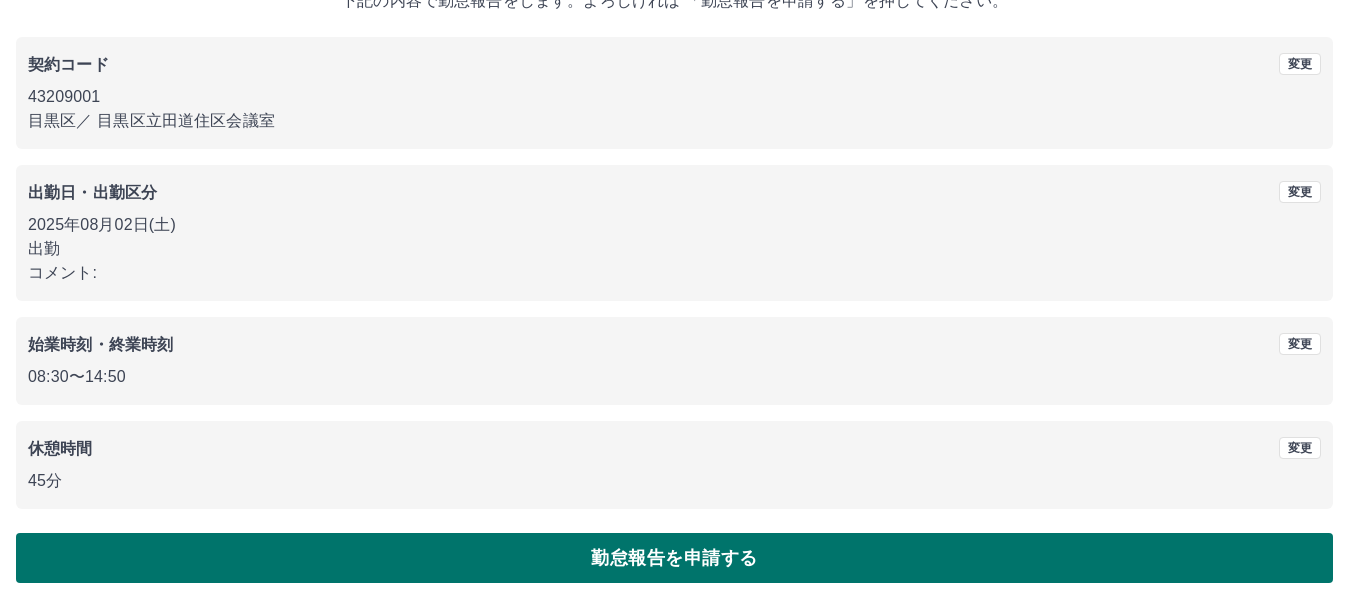 click on "勤怠報告を申請する" at bounding box center (674, 558) 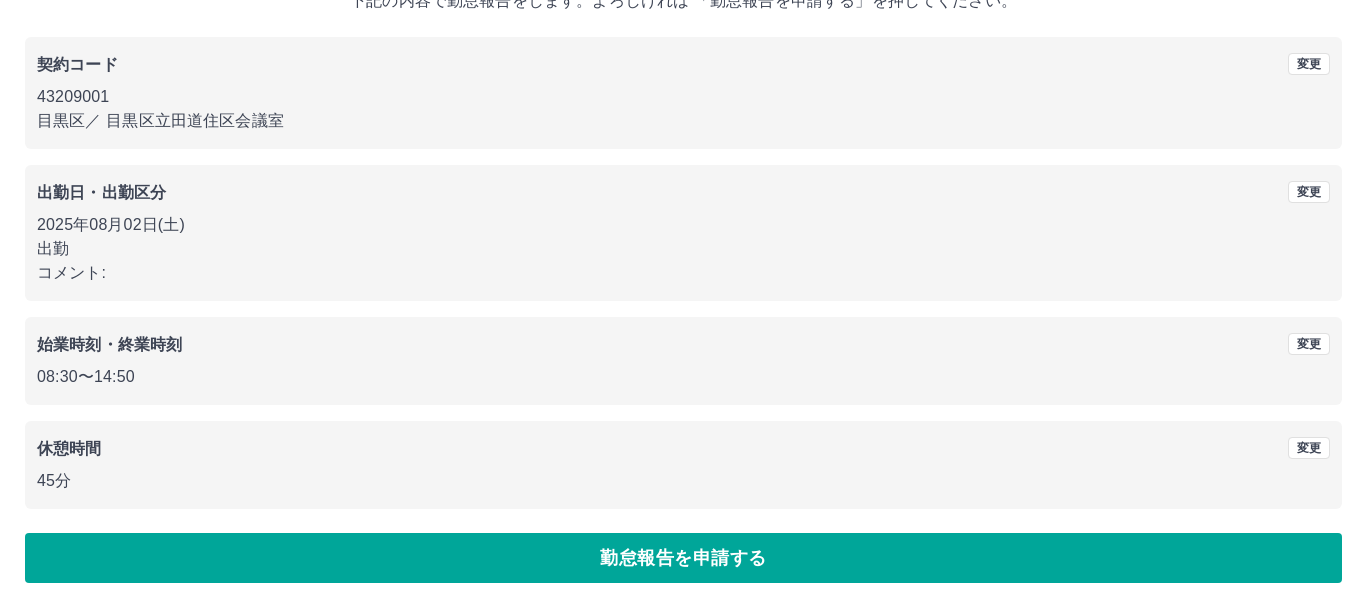 scroll, scrollTop: 0, scrollLeft: 0, axis: both 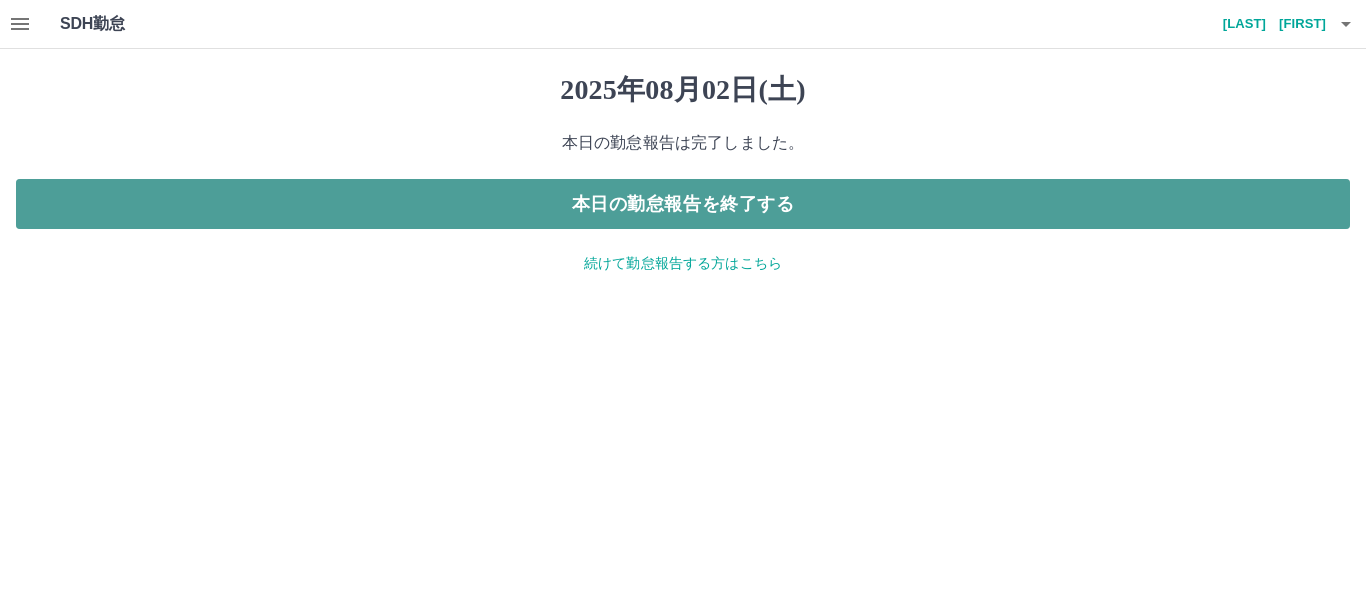 click on "本日の勤怠報告を終了する" at bounding box center (683, 204) 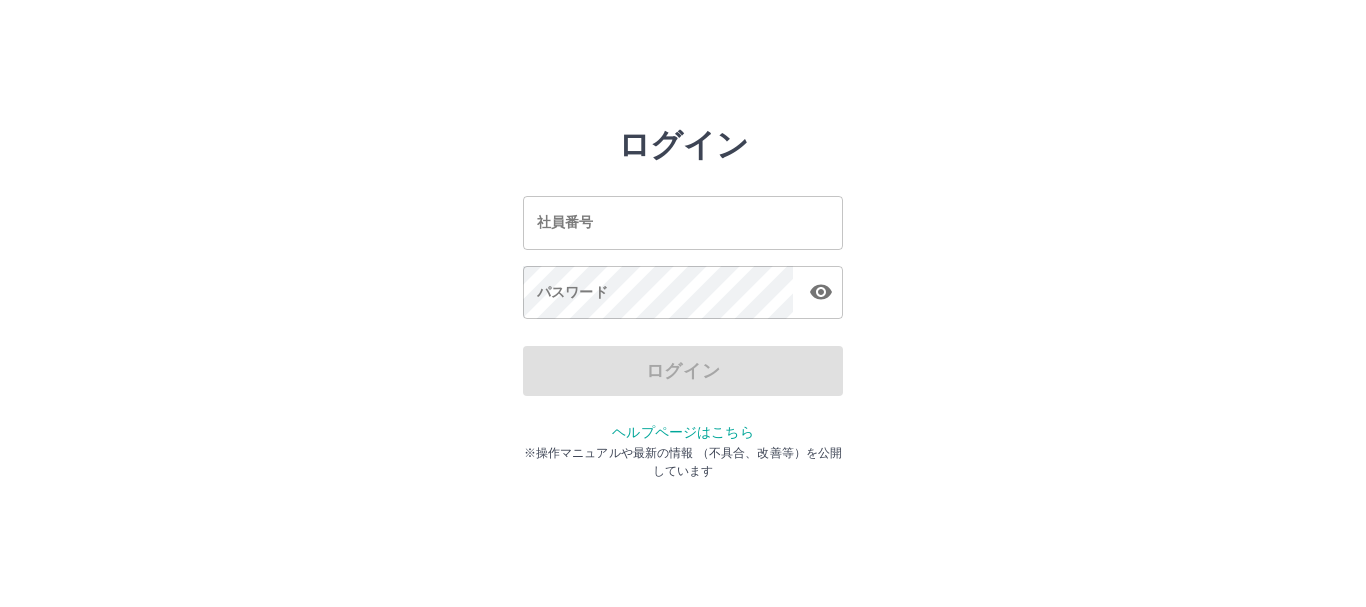 scroll, scrollTop: 0, scrollLeft: 0, axis: both 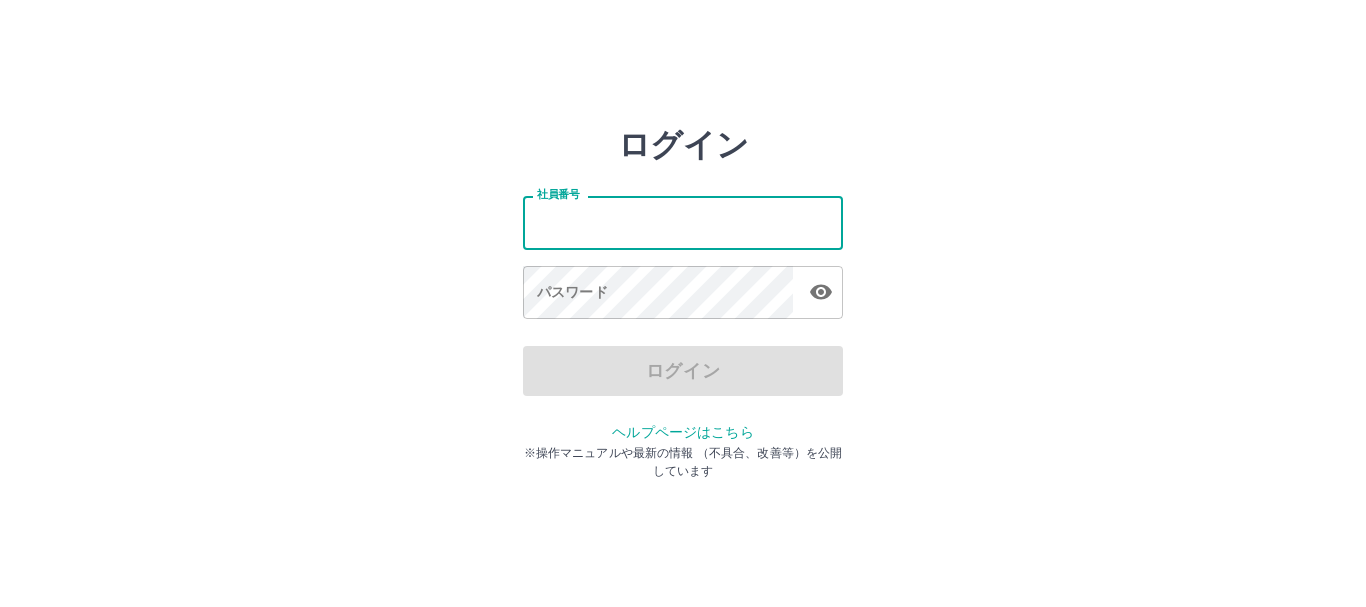 click on "社員番号" at bounding box center (683, 222) 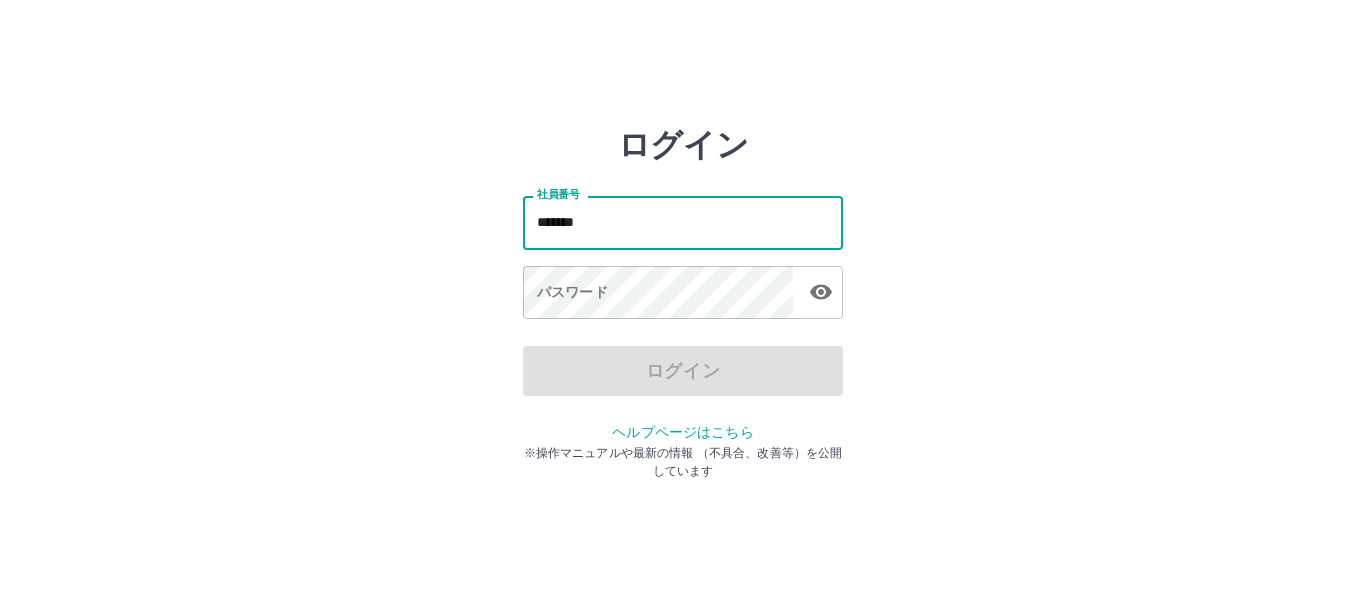 type on "*******" 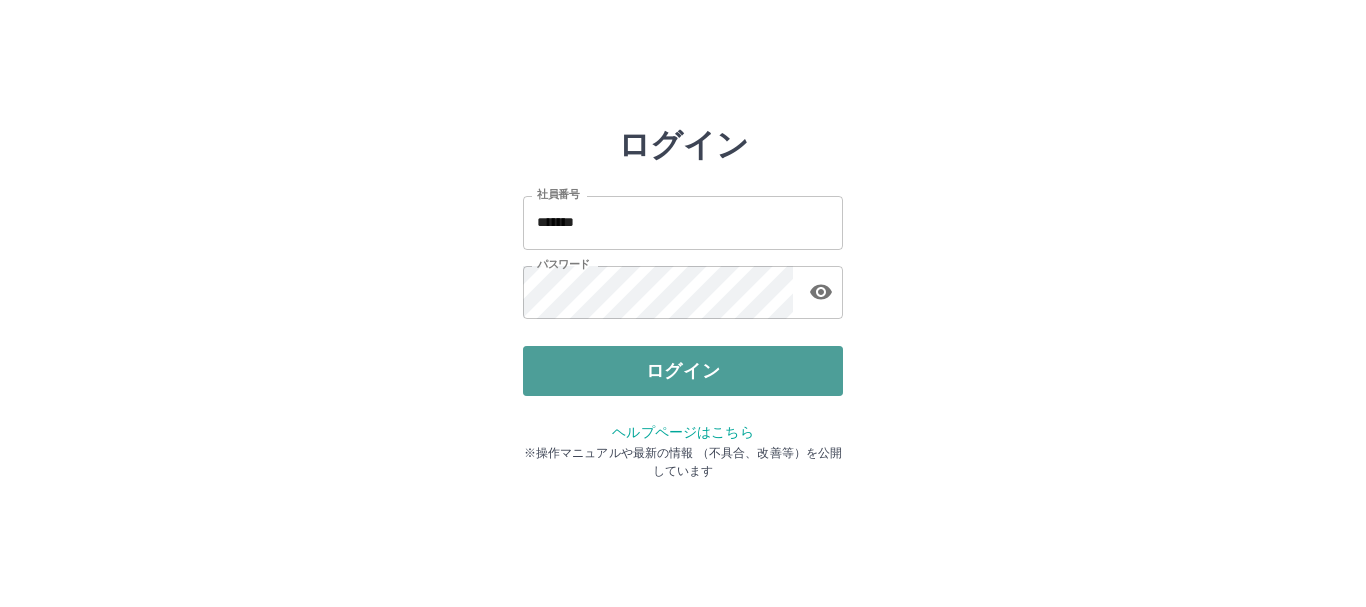 click on "ログイン" at bounding box center (683, 371) 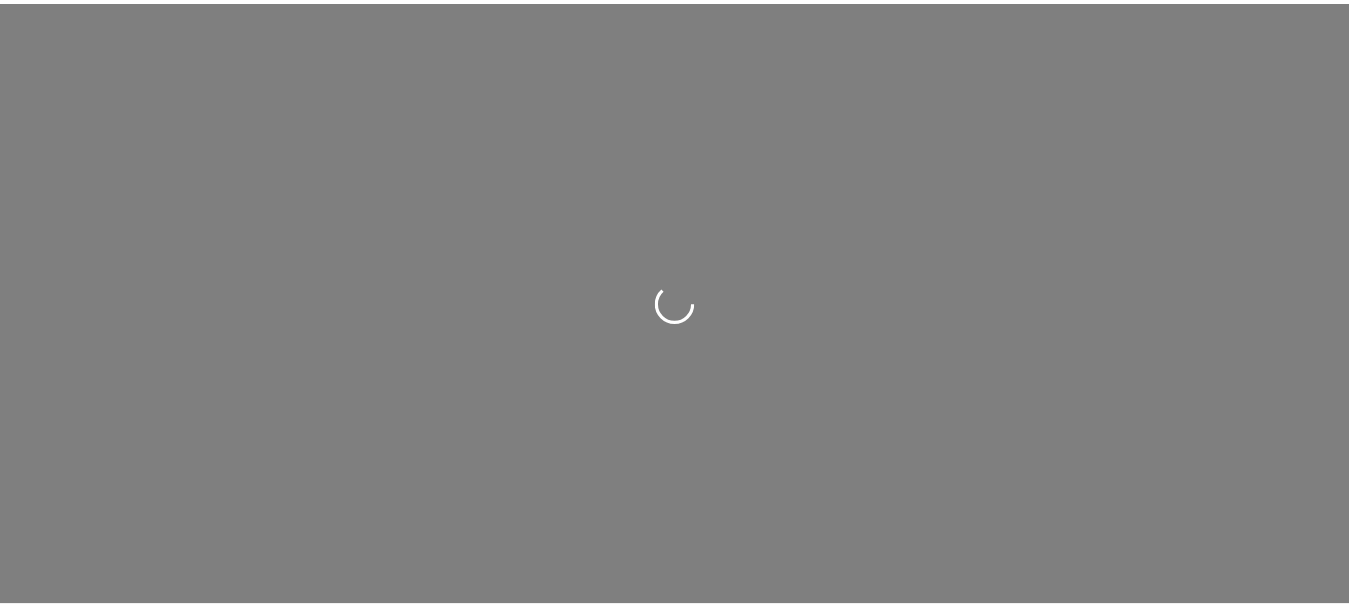 scroll, scrollTop: 0, scrollLeft: 0, axis: both 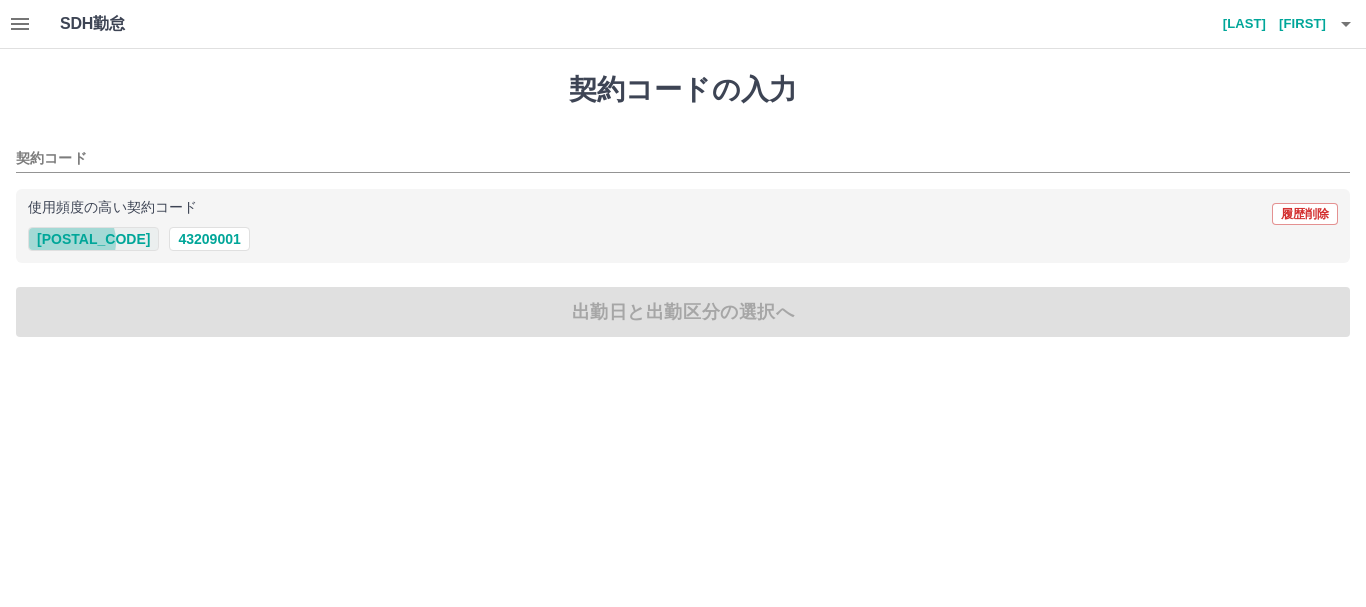 click on "[NUMBER]" at bounding box center (93, 239) 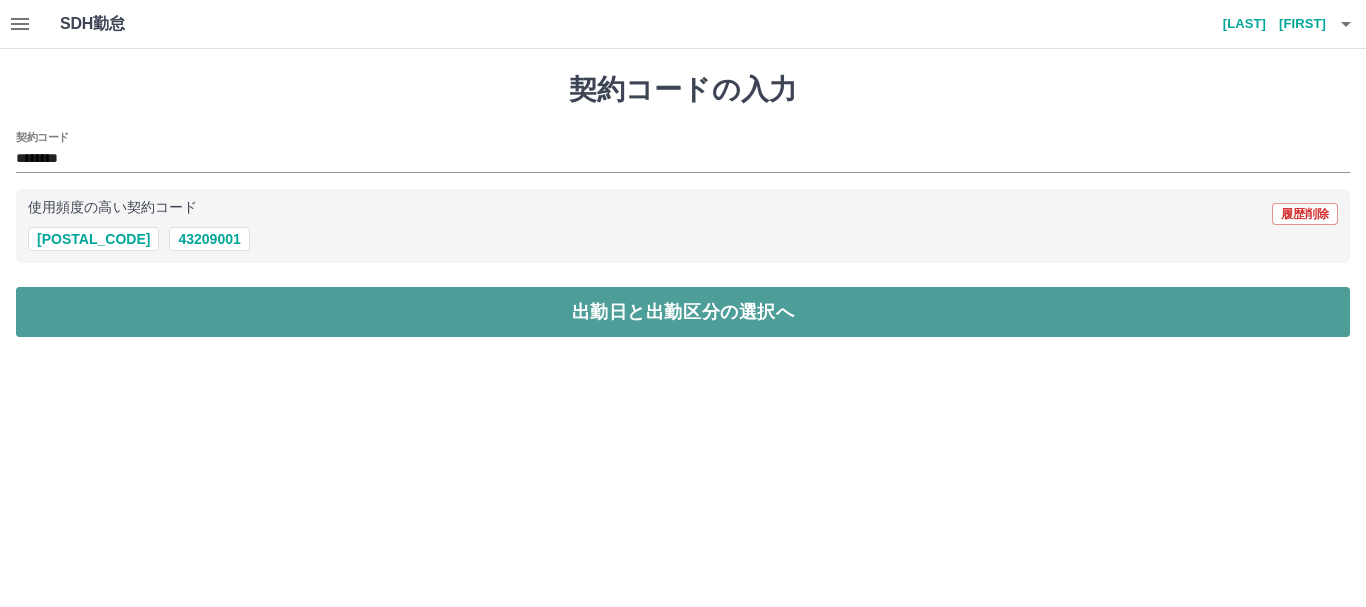 click on "出勤日と出勤区分の選択へ" at bounding box center (683, 312) 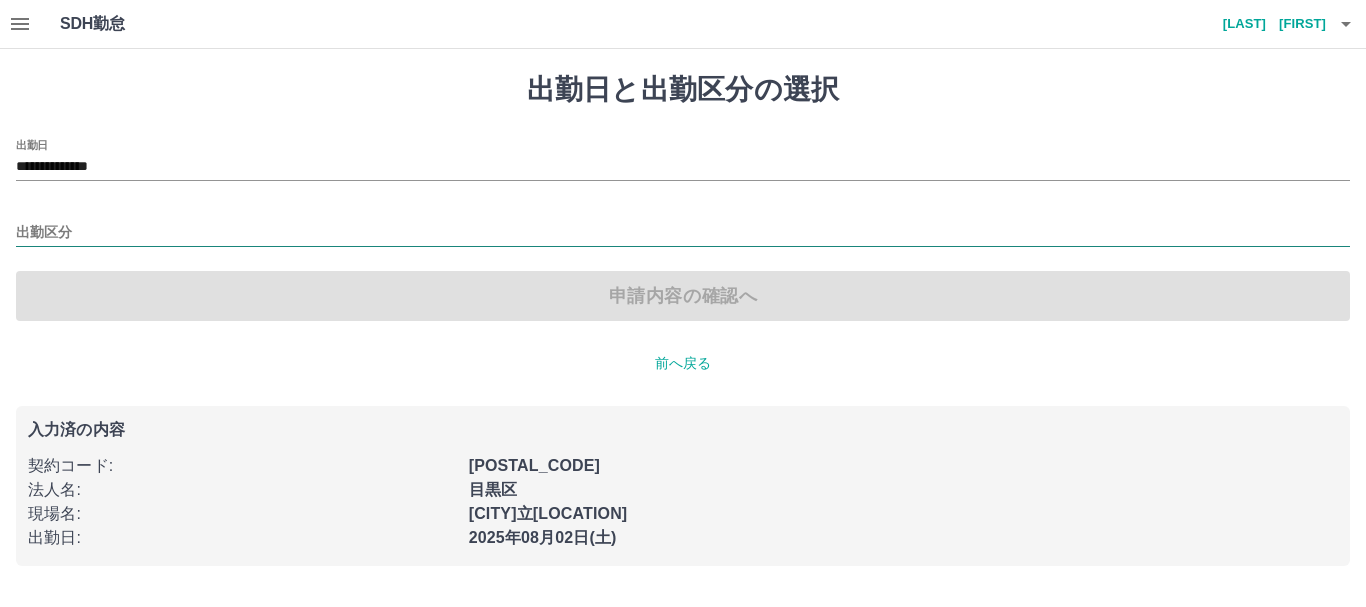 click on "出勤区分" at bounding box center (683, 233) 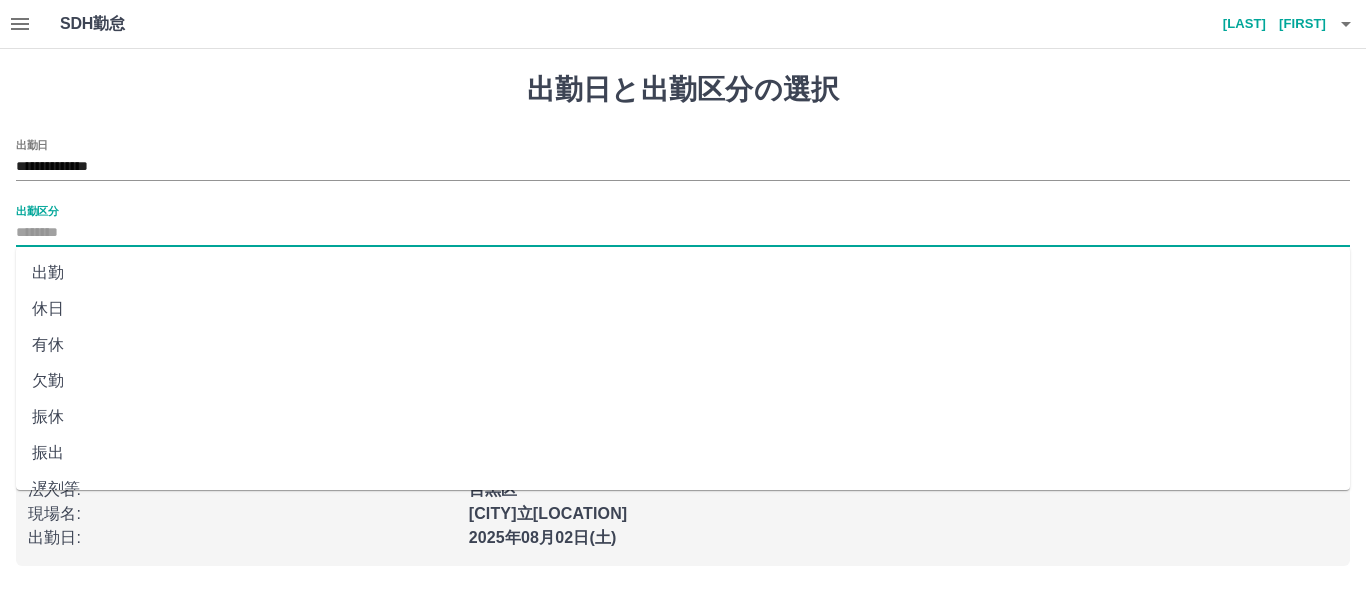 click on "出勤" at bounding box center (683, 273) 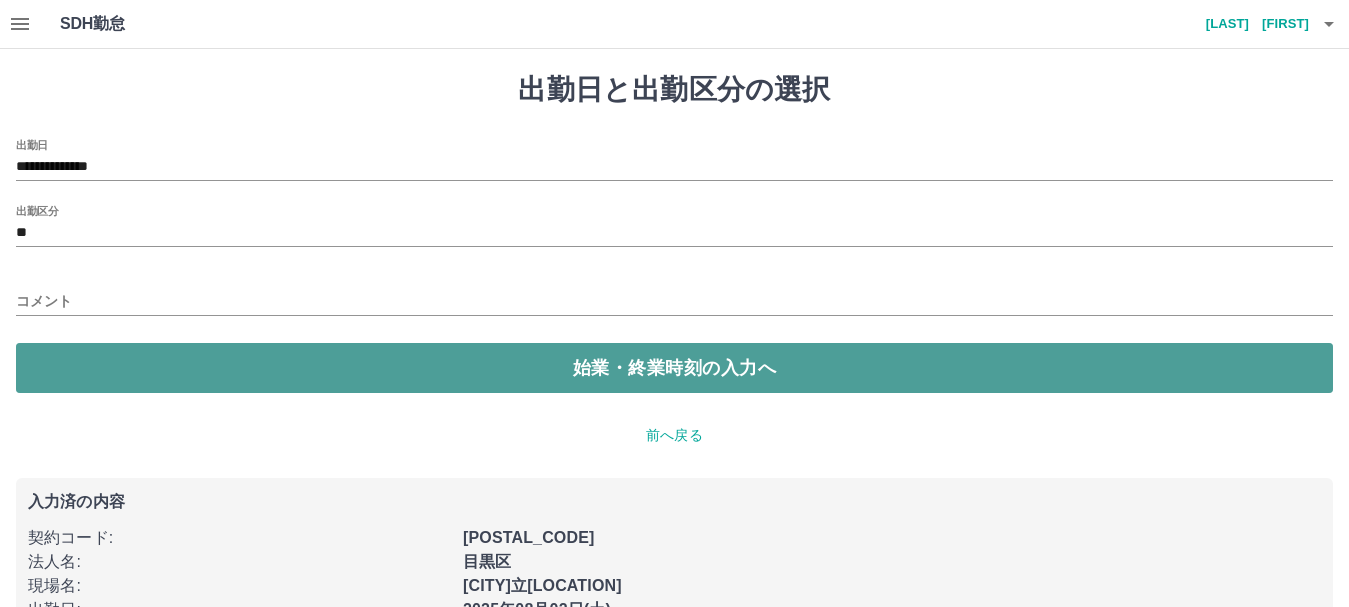 click on "始業・終業時刻の入力へ" at bounding box center [674, 368] 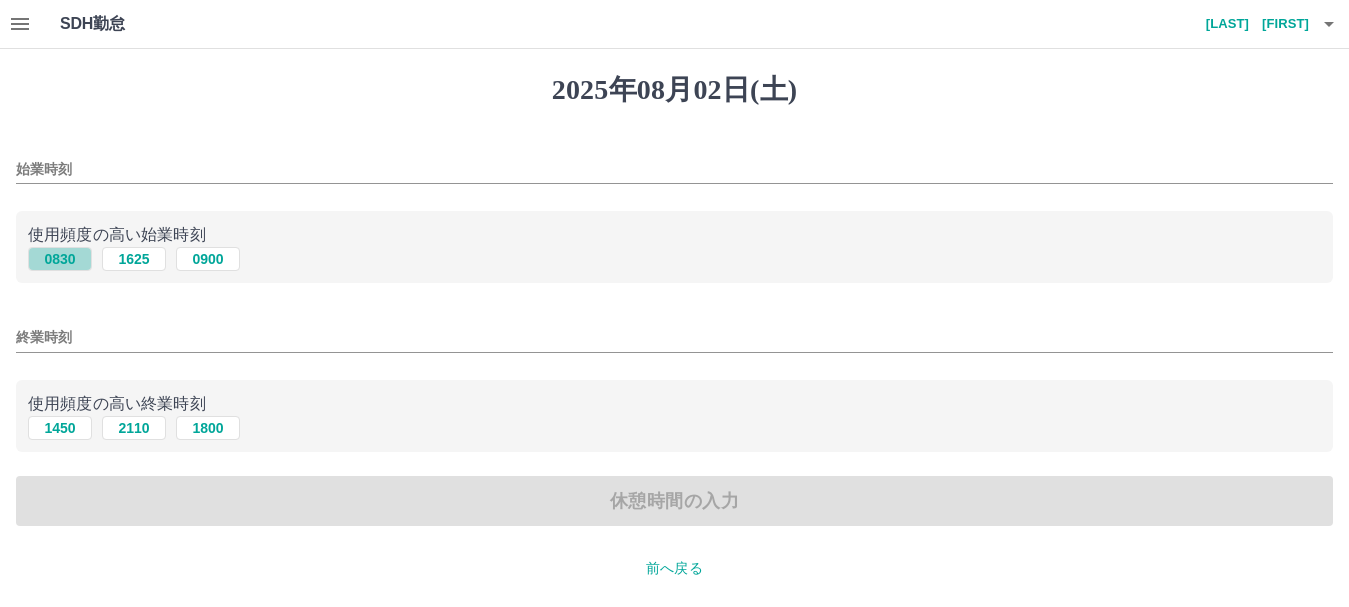 click on "0830" at bounding box center [60, 259] 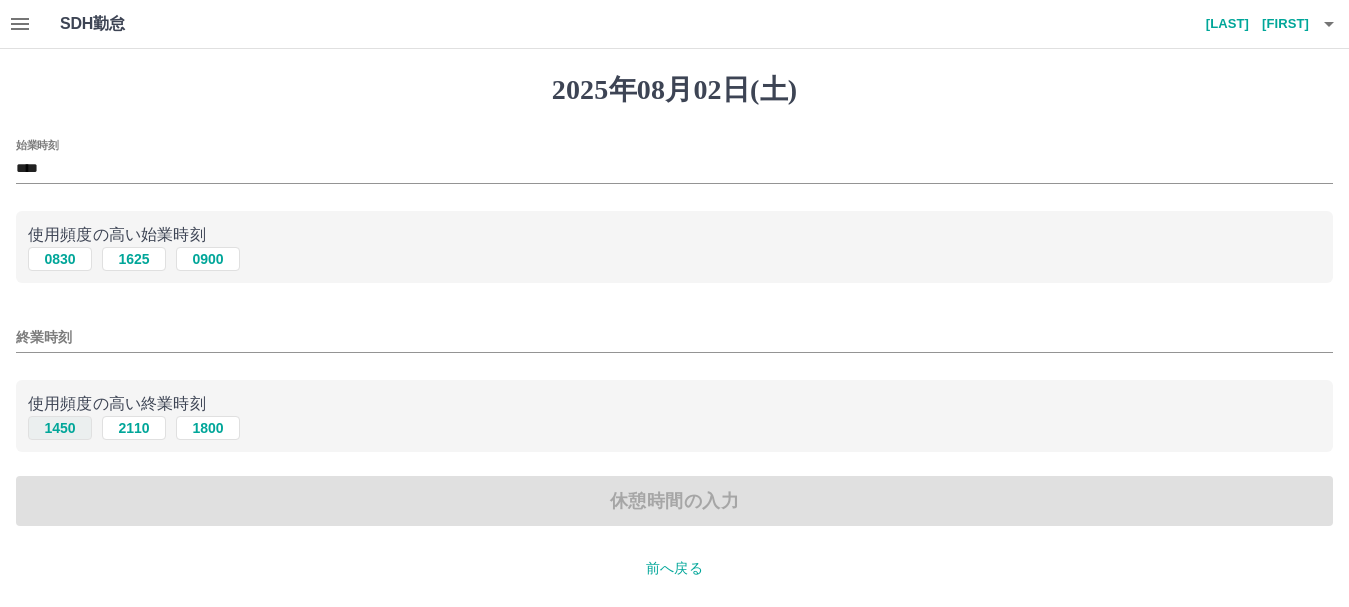 click on "1450" at bounding box center [60, 428] 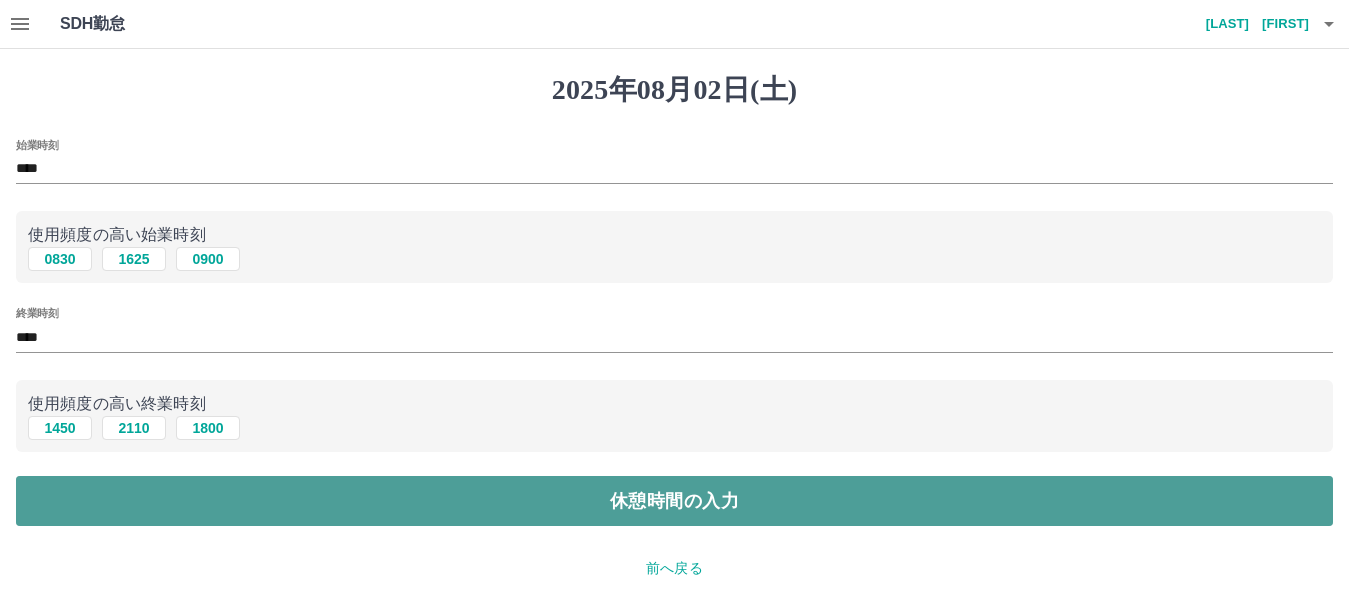 click on "休憩時間の入力" at bounding box center [674, 501] 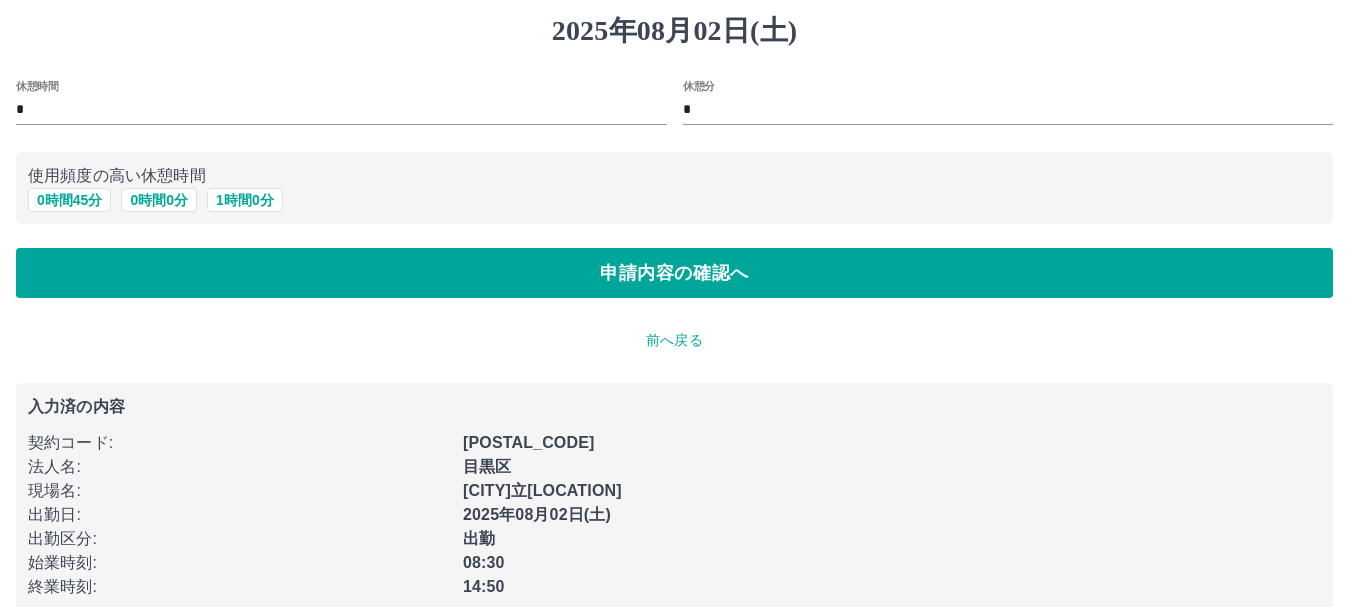 scroll, scrollTop: 92, scrollLeft: 0, axis: vertical 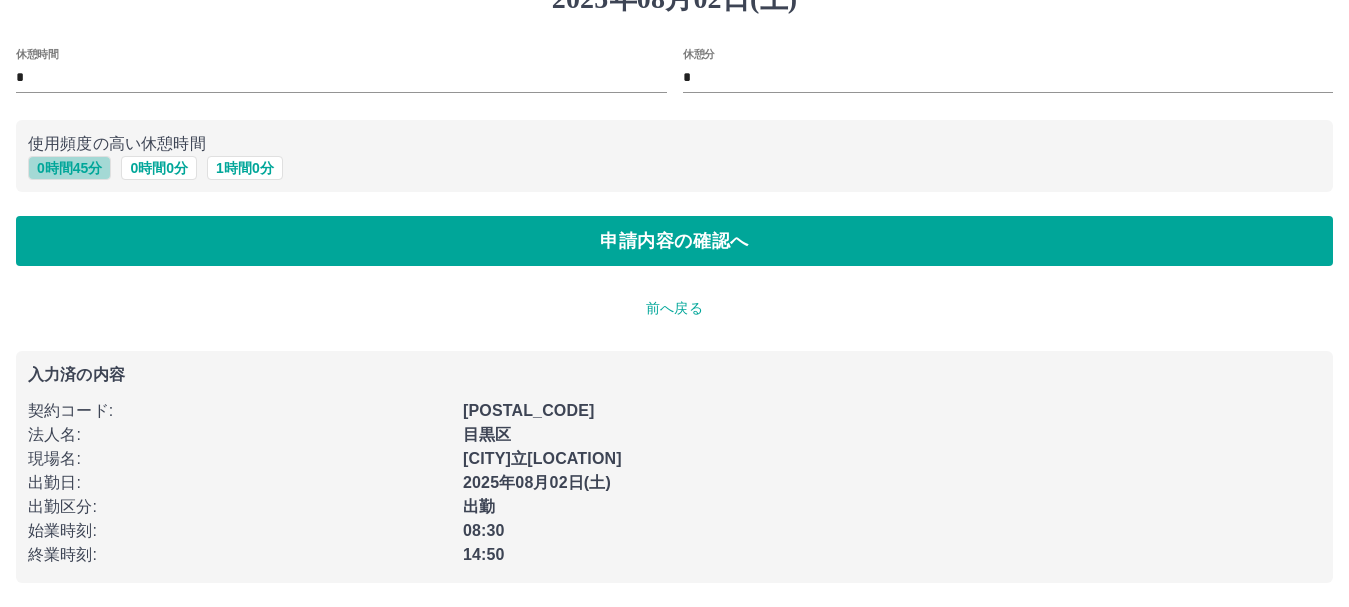 click on "0 時間 45 分" at bounding box center (69, 168) 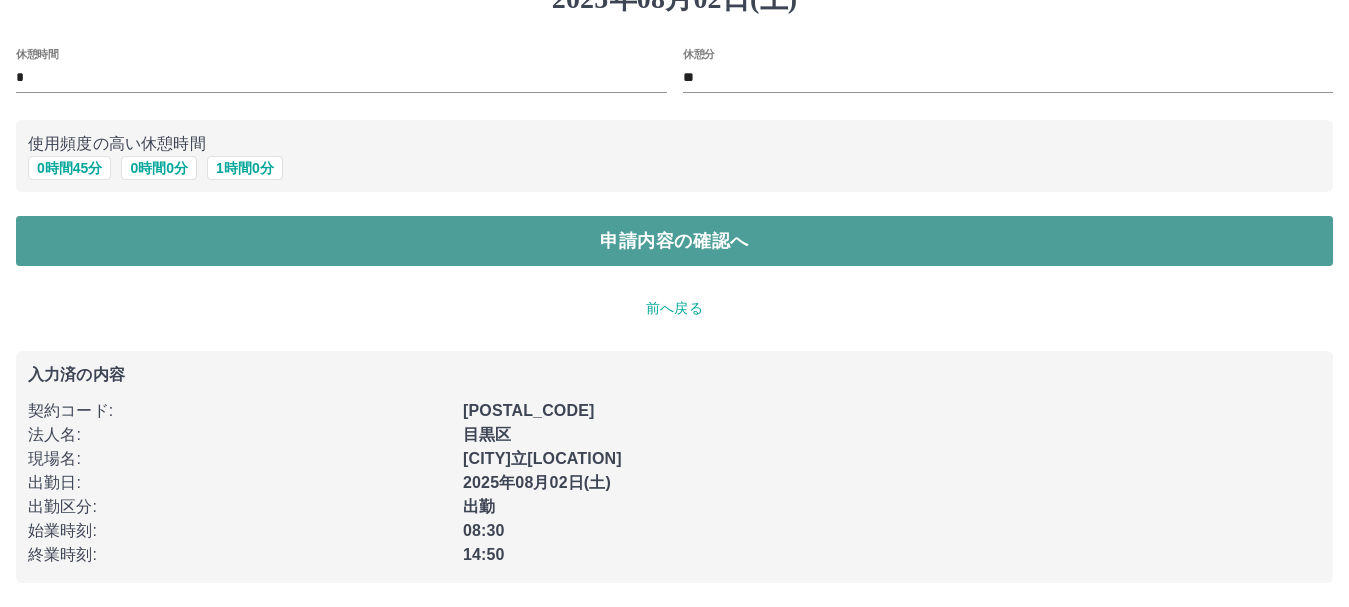 click on "申請内容の確認へ" at bounding box center (674, 241) 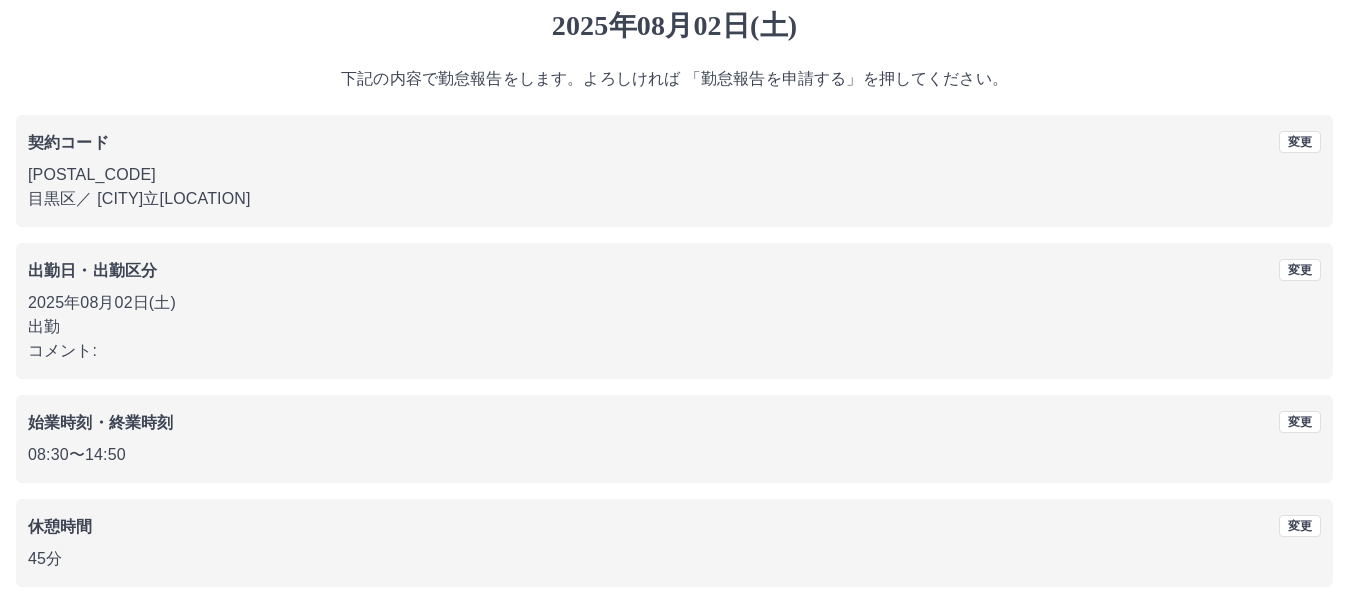 scroll, scrollTop: 142, scrollLeft: 0, axis: vertical 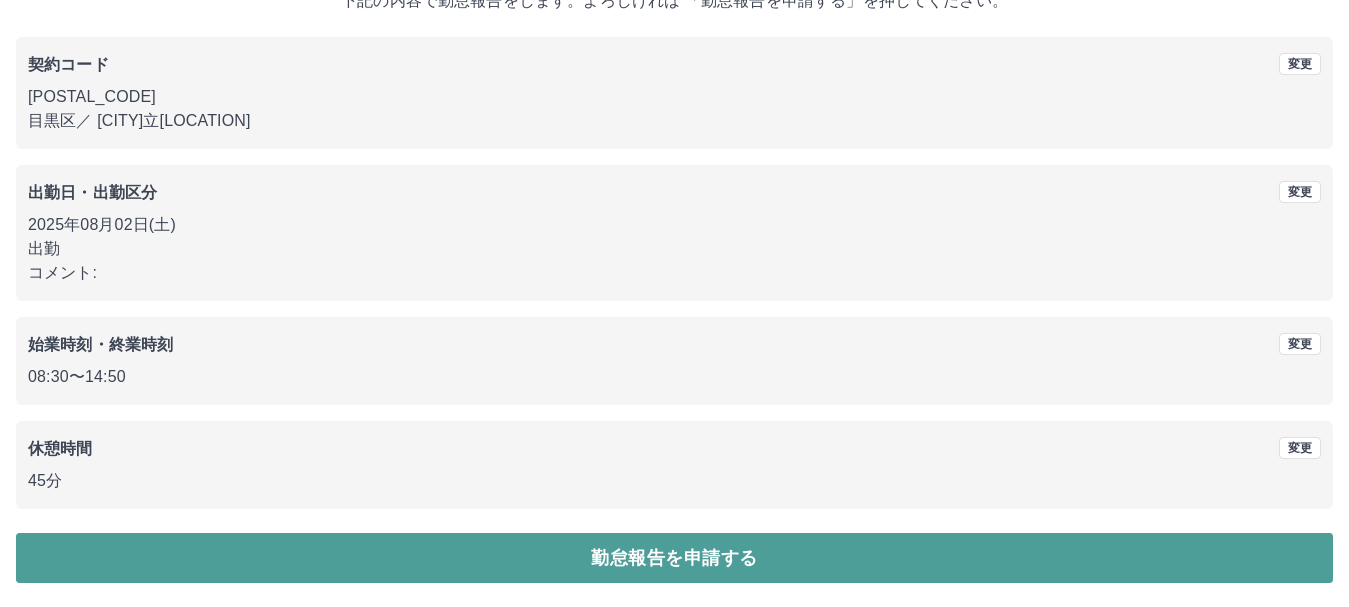 click on "勤怠報告を申請する" at bounding box center [674, 558] 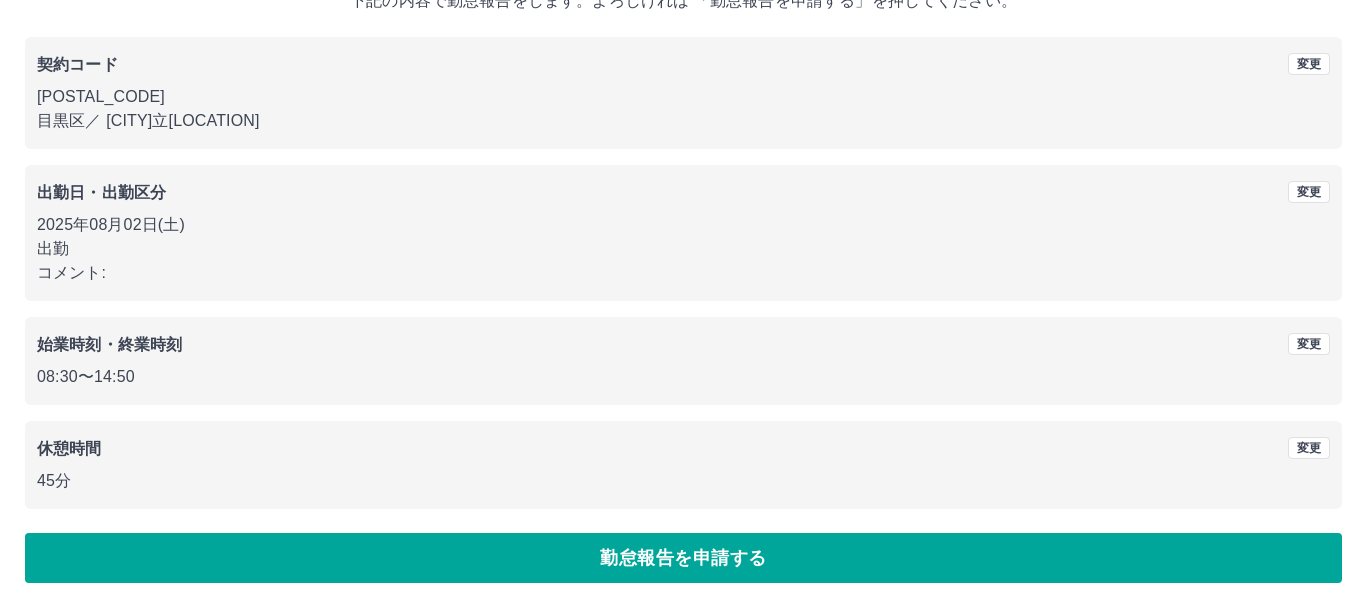 scroll, scrollTop: 0, scrollLeft: 0, axis: both 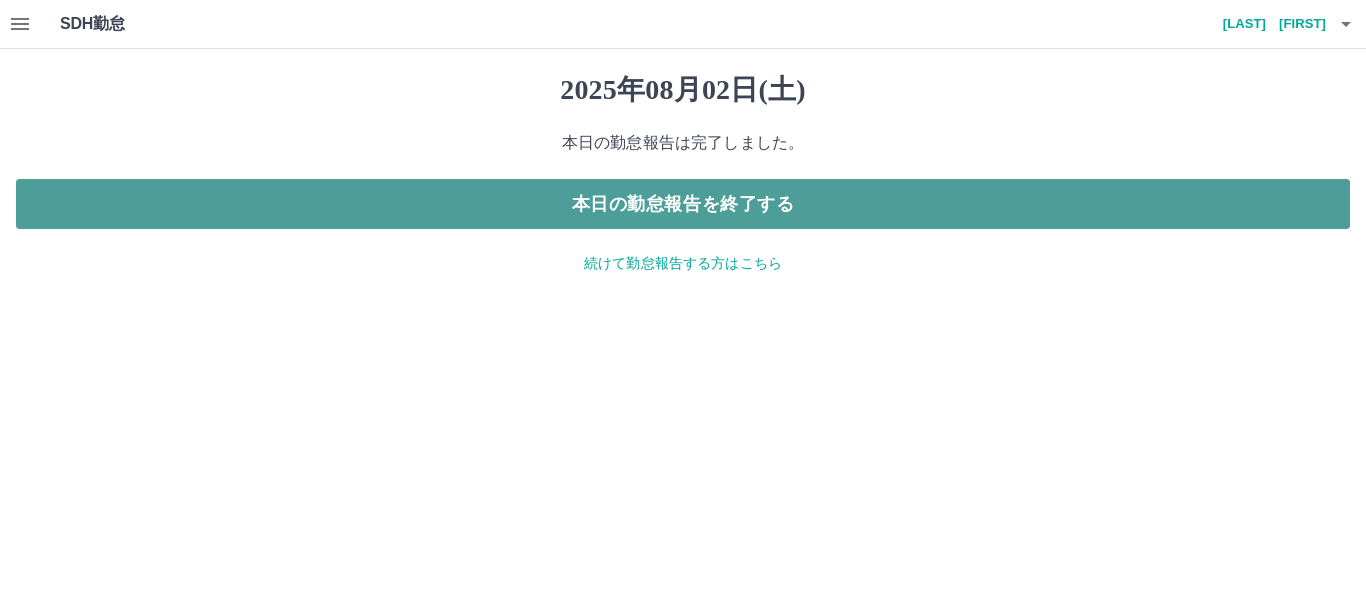 click on "本日の勤怠報告を終了する" at bounding box center (683, 204) 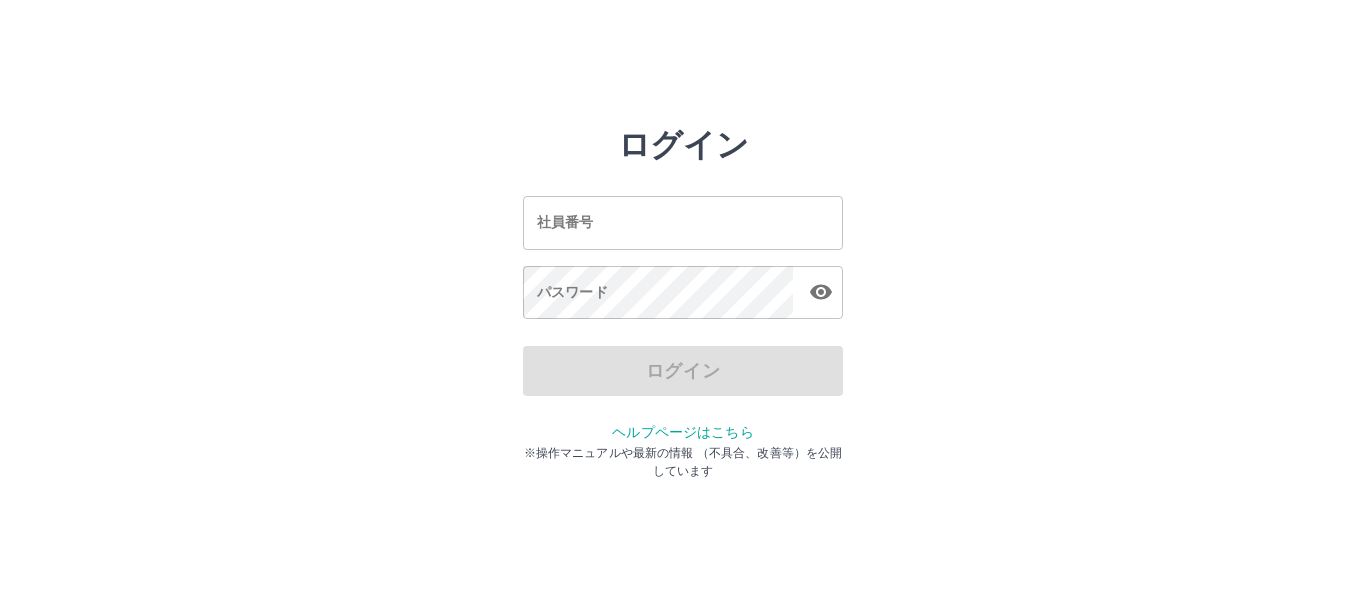 scroll, scrollTop: 0, scrollLeft: 0, axis: both 